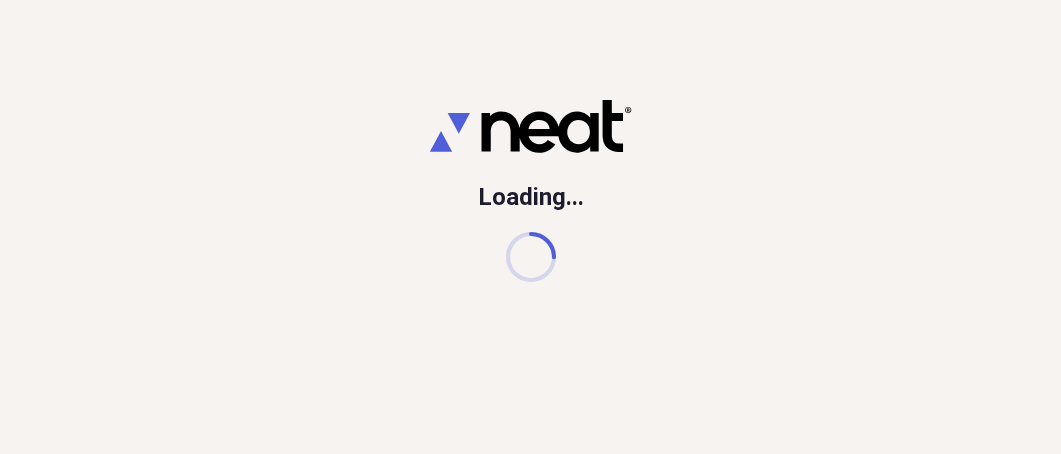 scroll, scrollTop: 0, scrollLeft: 0, axis: both 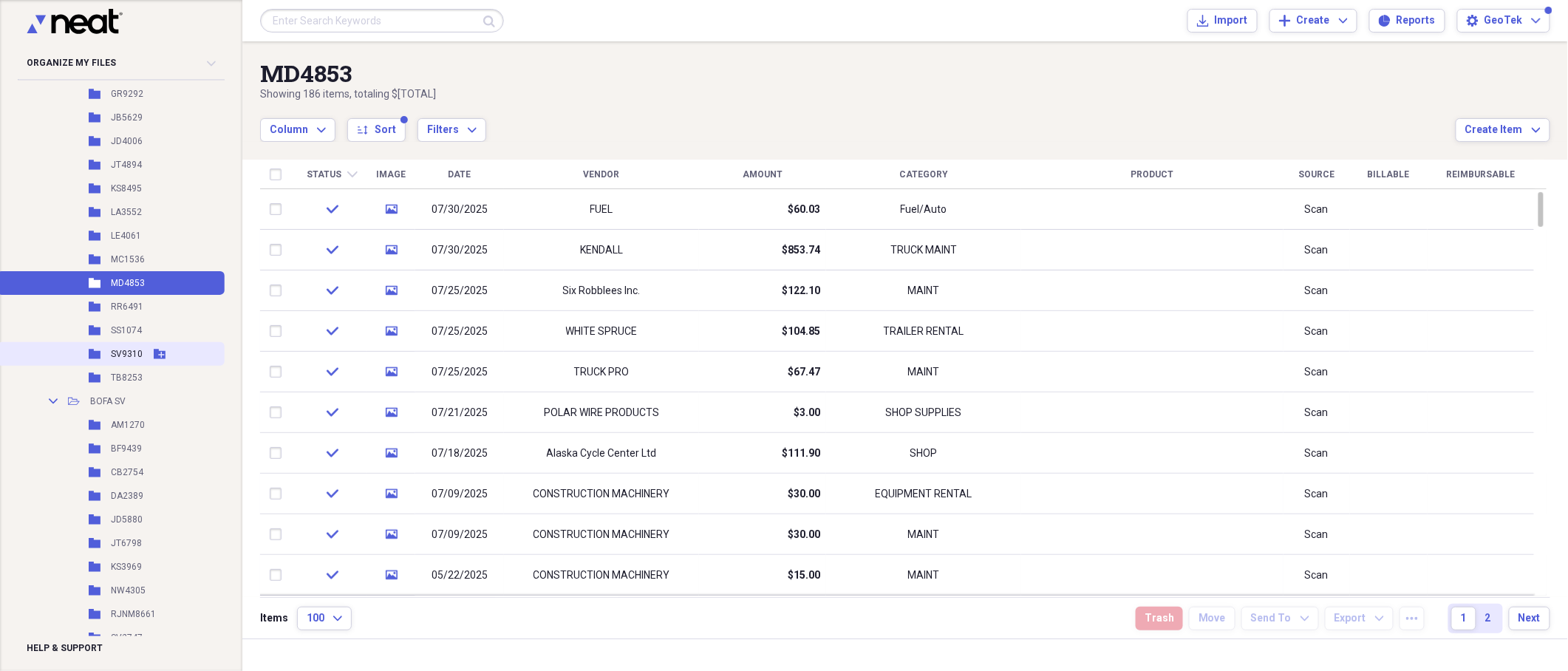 click on "Folder SV9310 Add Folder" at bounding box center (111, 354) 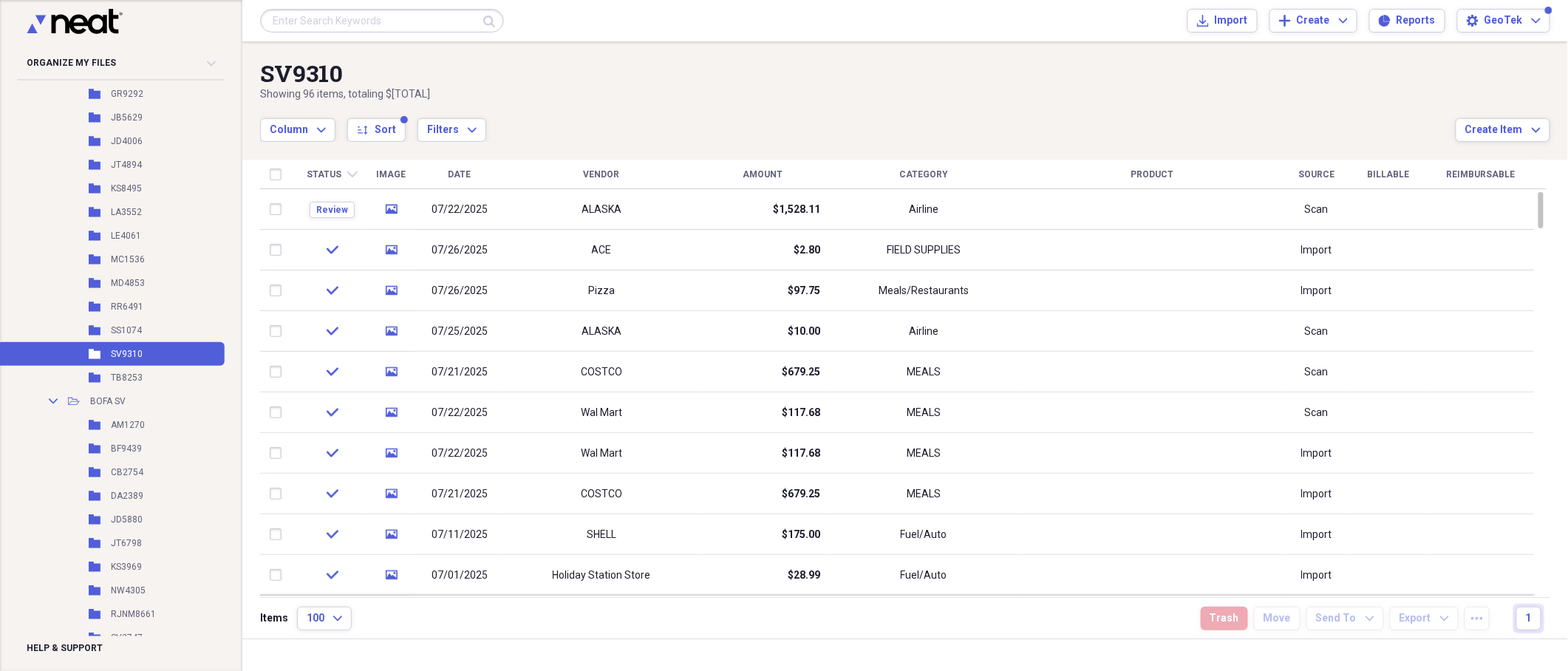 drag, startPoint x: 675, startPoint y: 126, endPoint x: 959, endPoint y: 104, distance: 284.8508 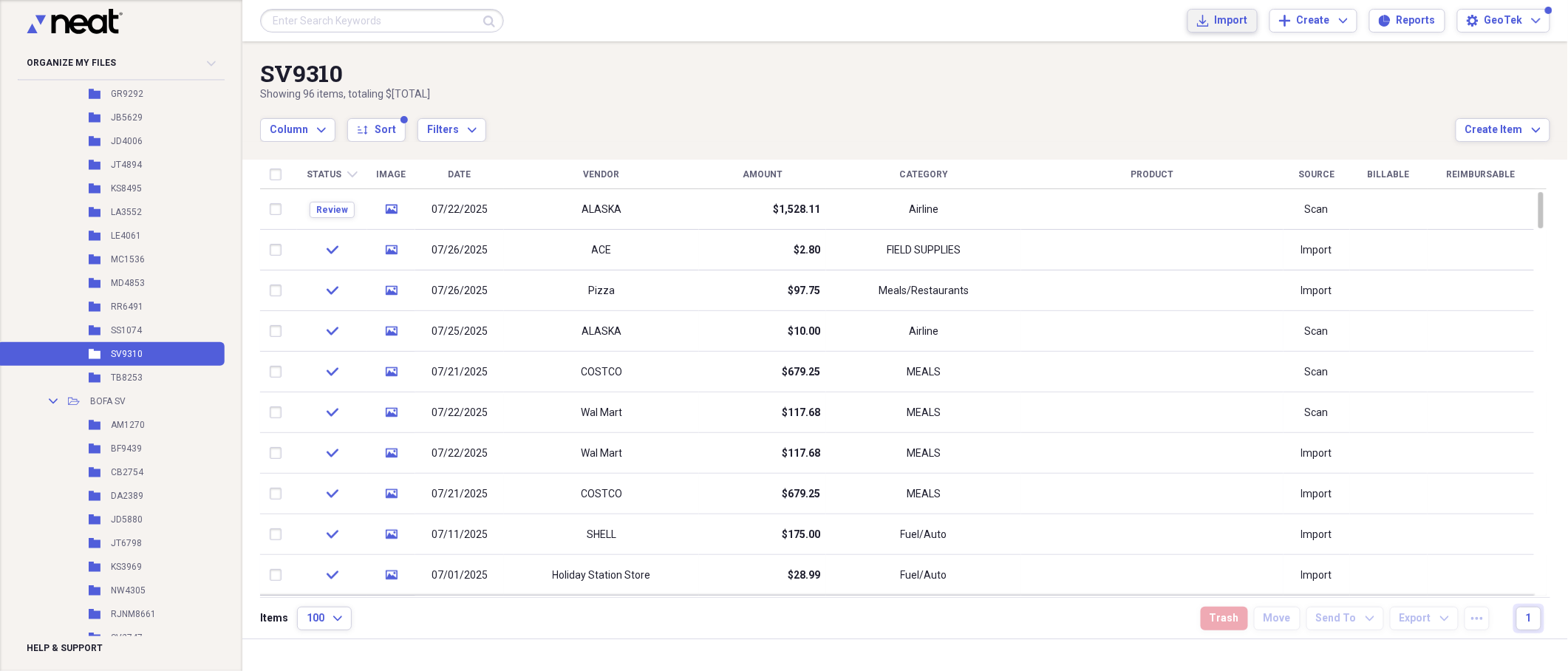 click on "Import Import" at bounding box center (1222, 21) 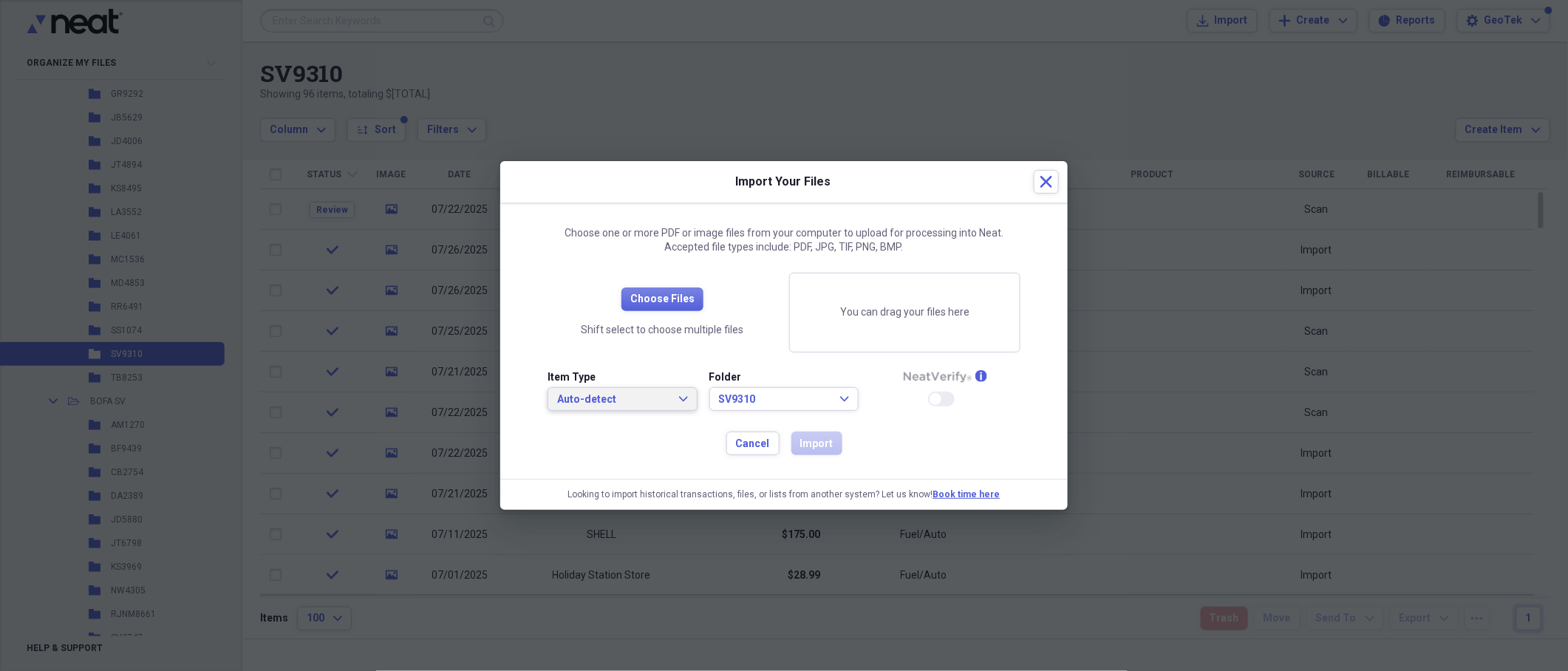 click on "Auto-detect" at bounding box center [613, 400] 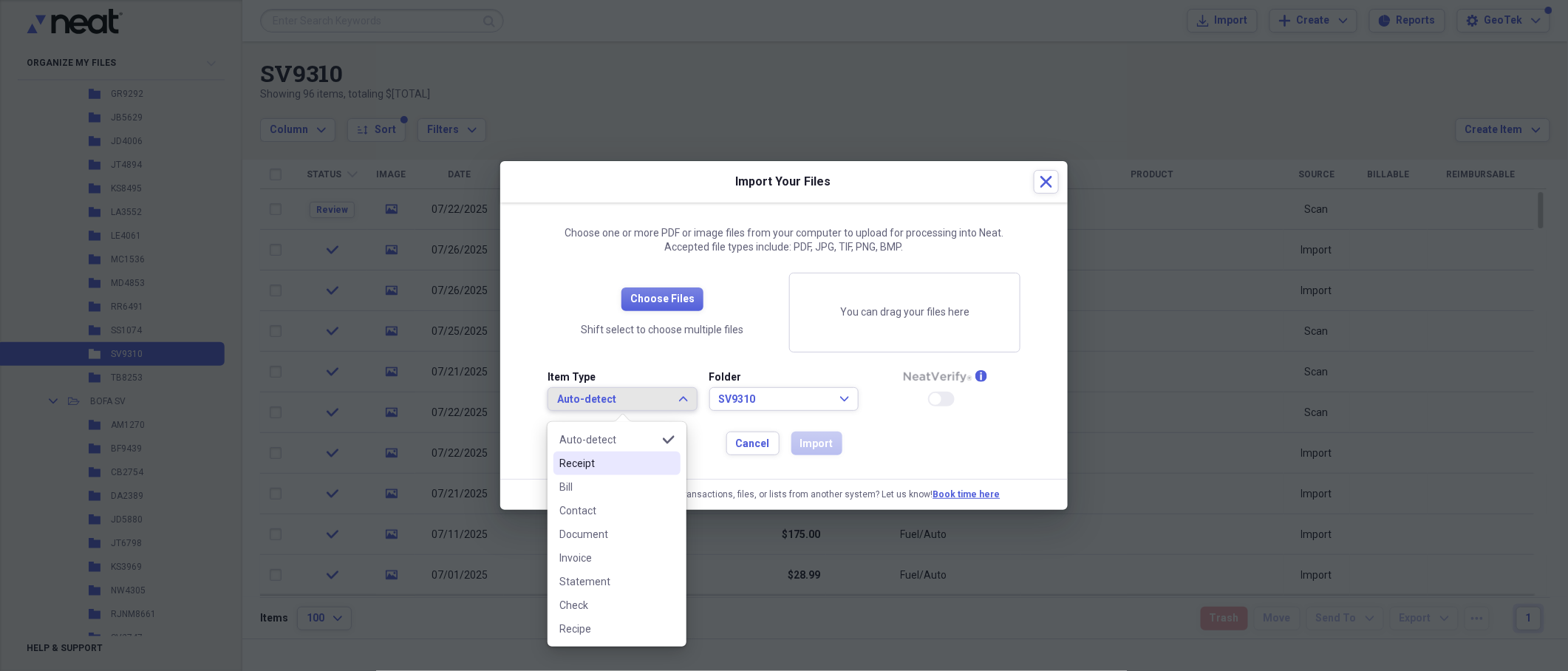 click on "Receipt" at bounding box center [608, 463] 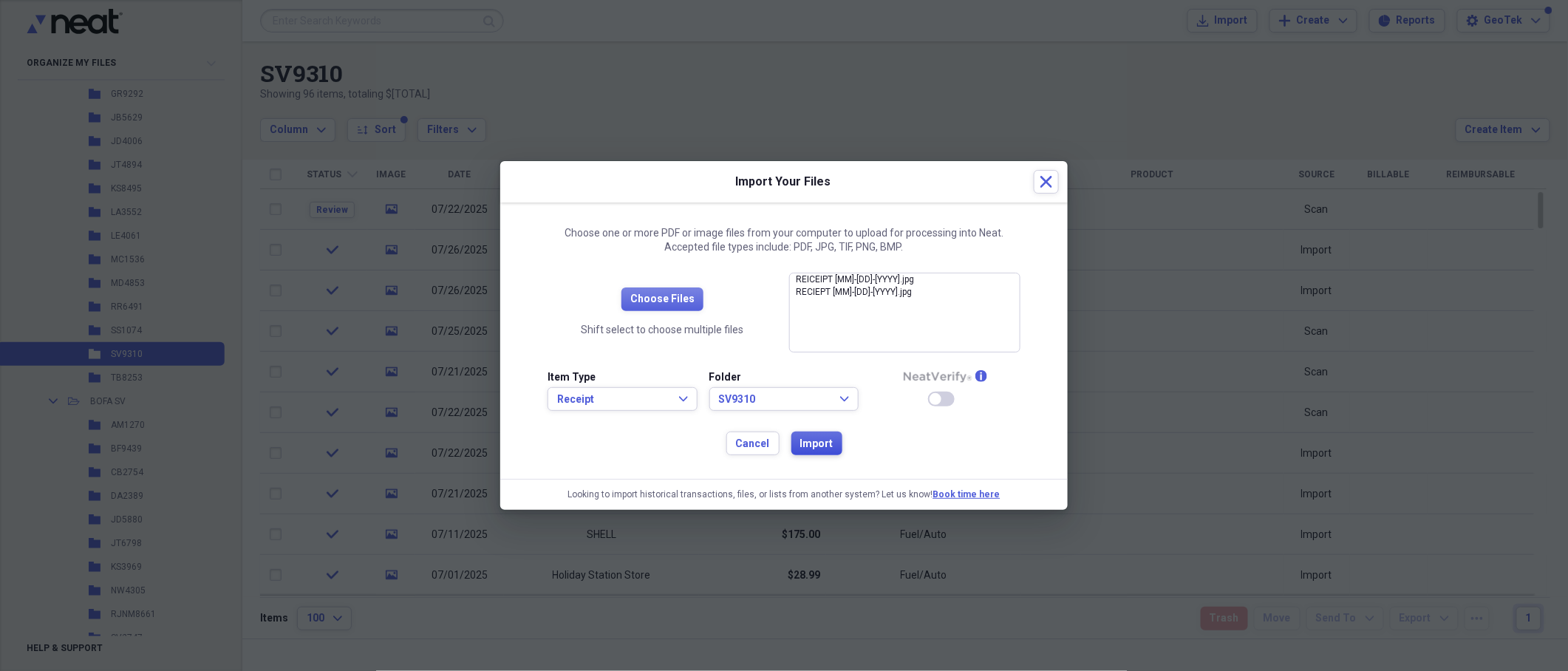 click on "Import" at bounding box center [817, 444] 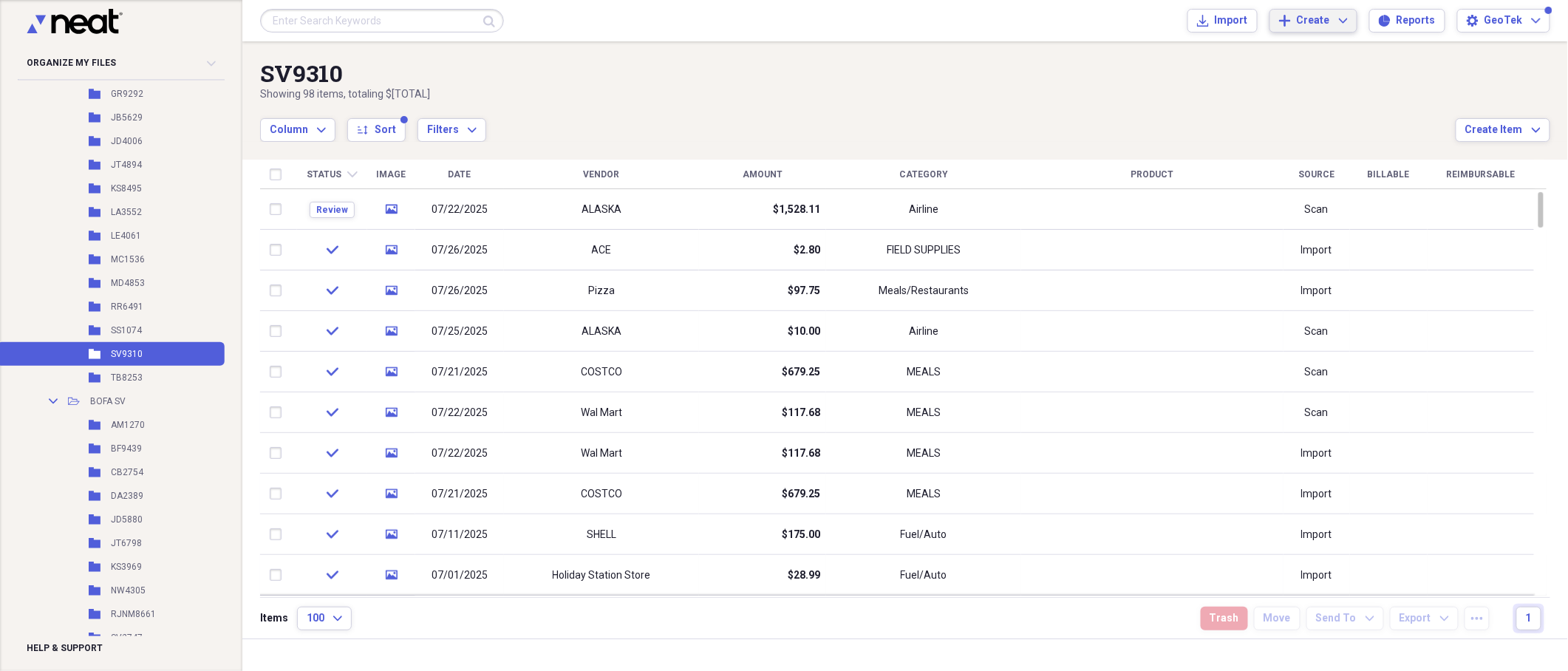 click on "Create" at bounding box center [1313, 21] 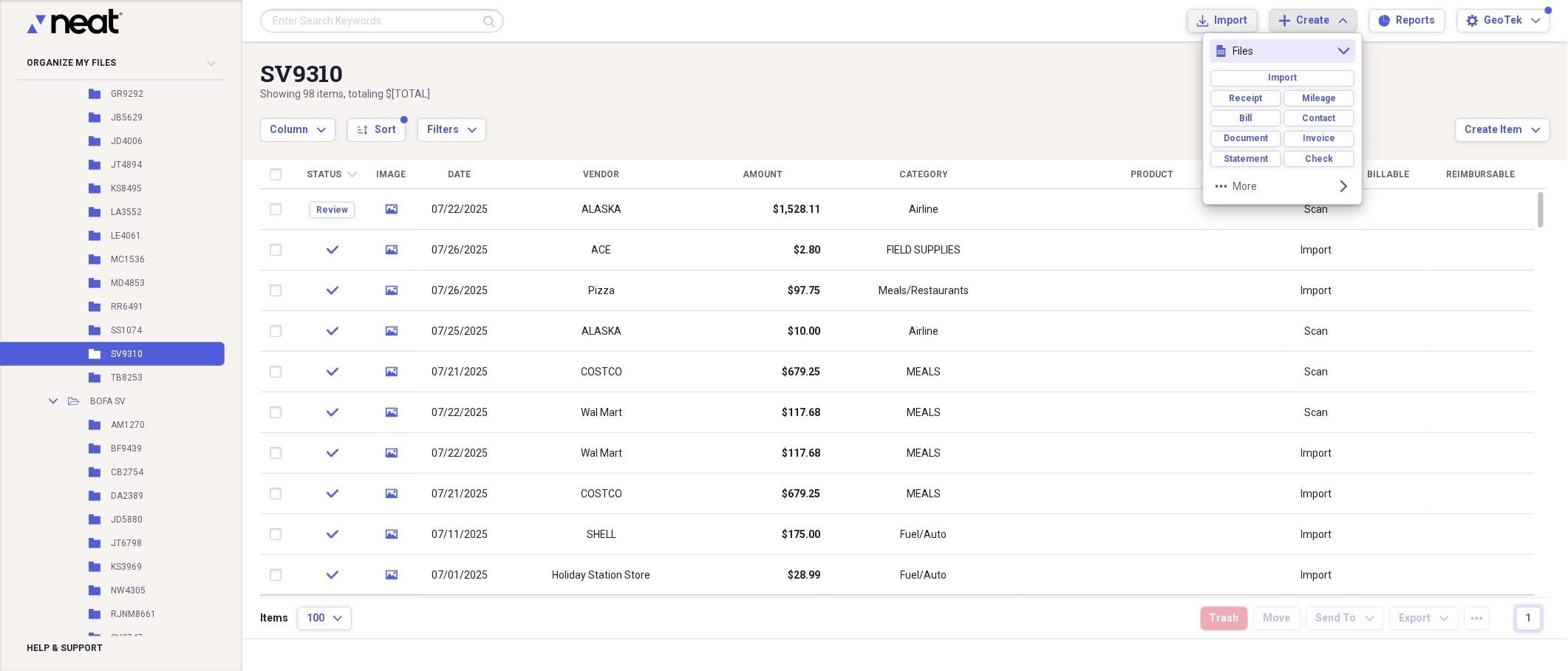 click on "Import Import" at bounding box center [1222, 21] 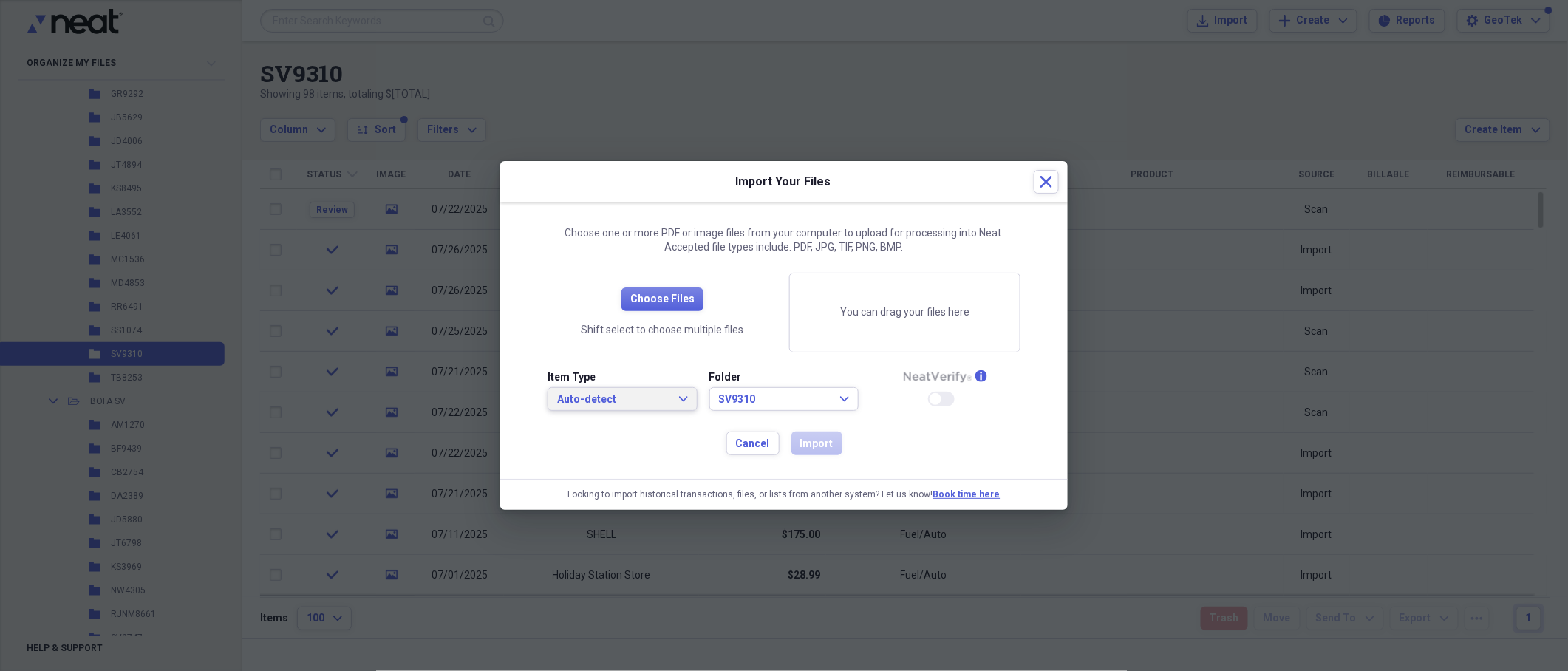 drag, startPoint x: 593, startPoint y: 395, endPoint x: 589, endPoint y: 420, distance: 25.317978 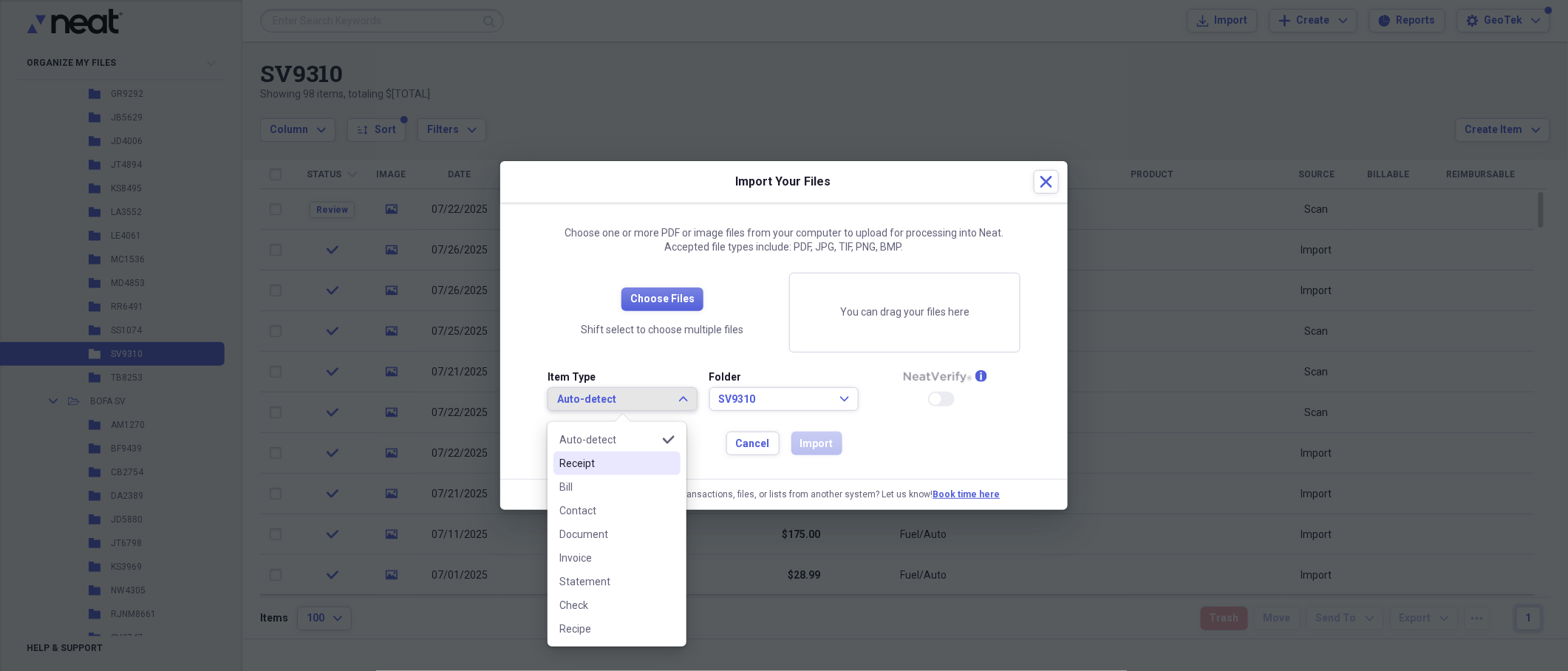 click on "Receipt" at bounding box center (617, 463) 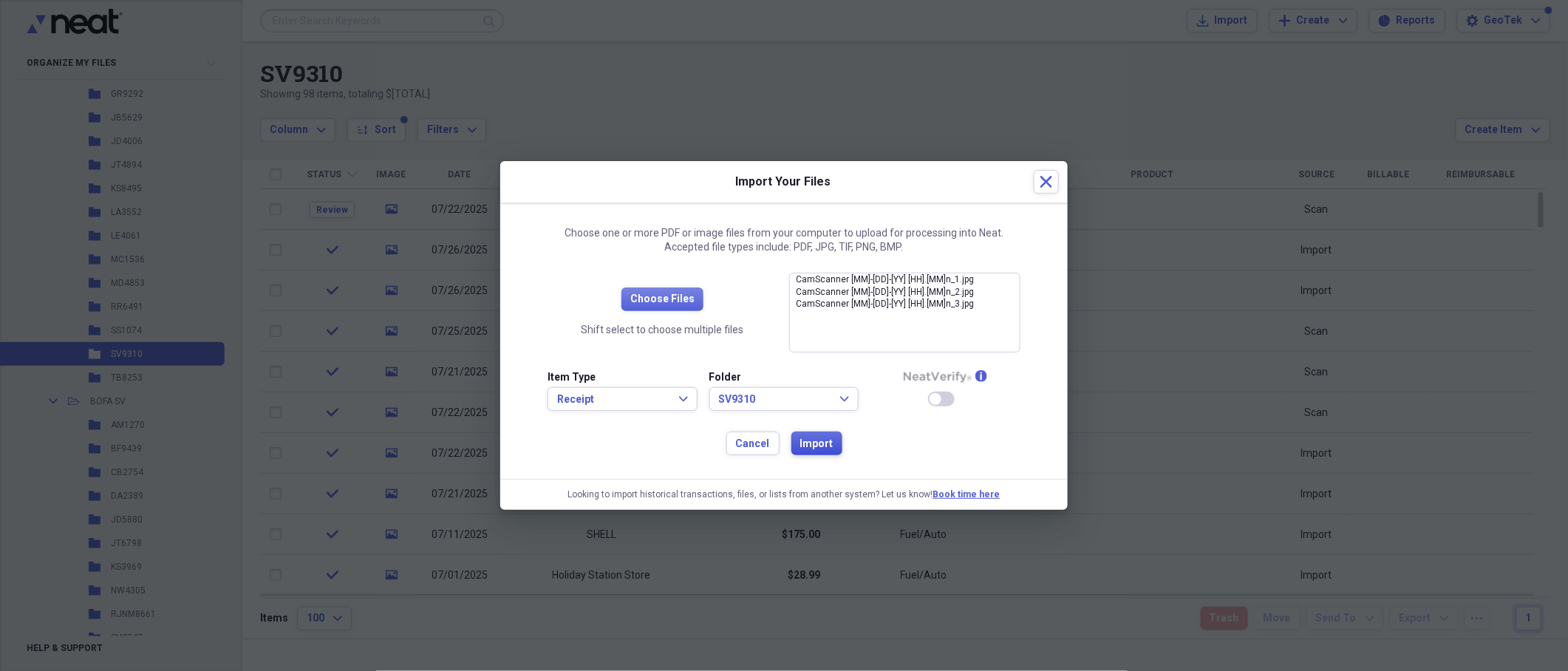 click on "Import" at bounding box center [817, 443] 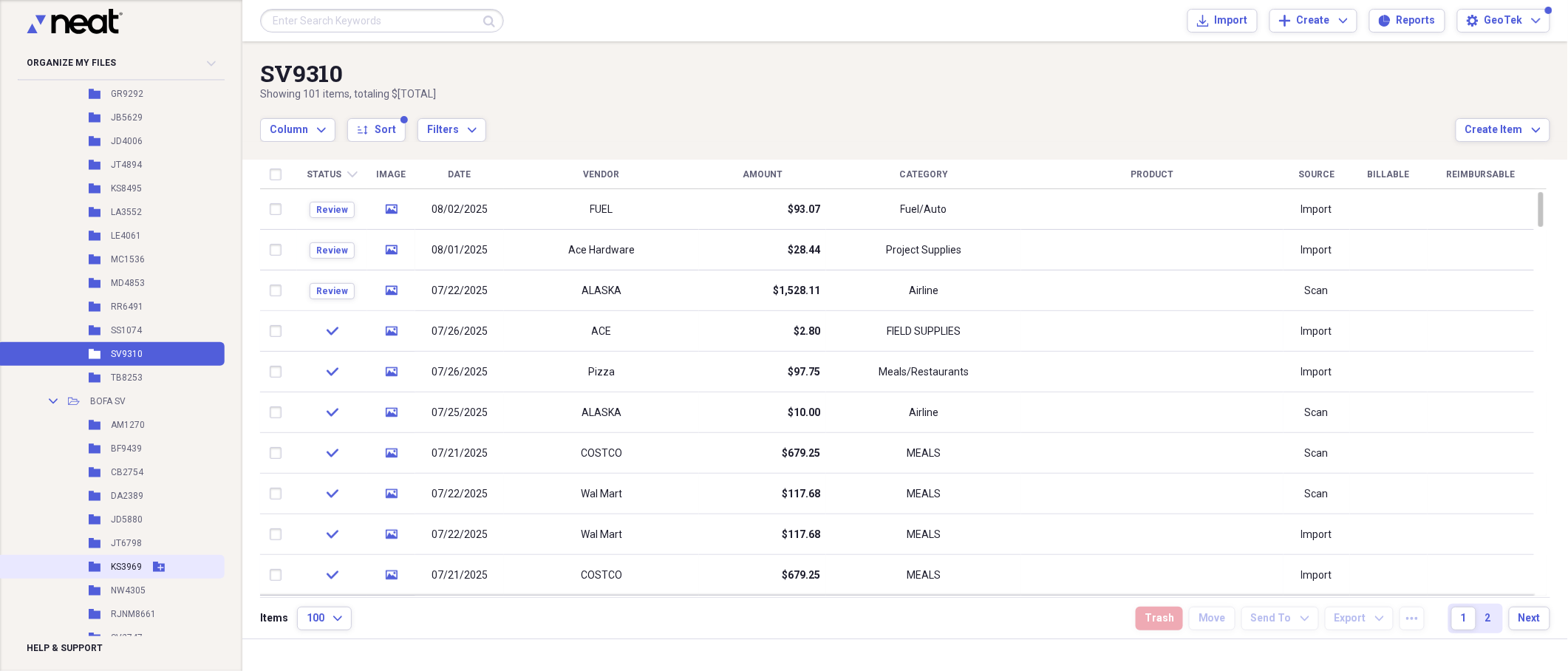 scroll, scrollTop: 424, scrollLeft: 0, axis: vertical 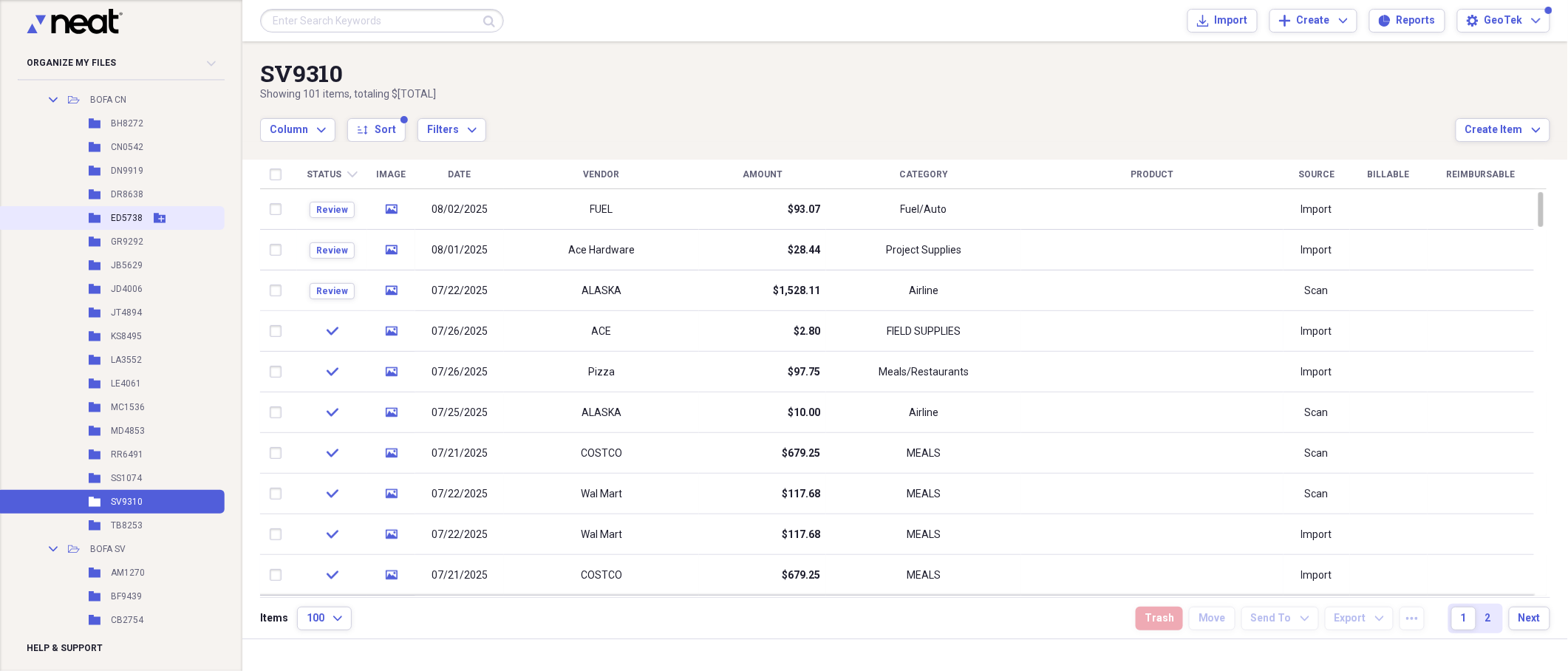 drag, startPoint x: 123, startPoint y: 215, endPoint x: 135, endPoint y: 219, distance: 12.649111 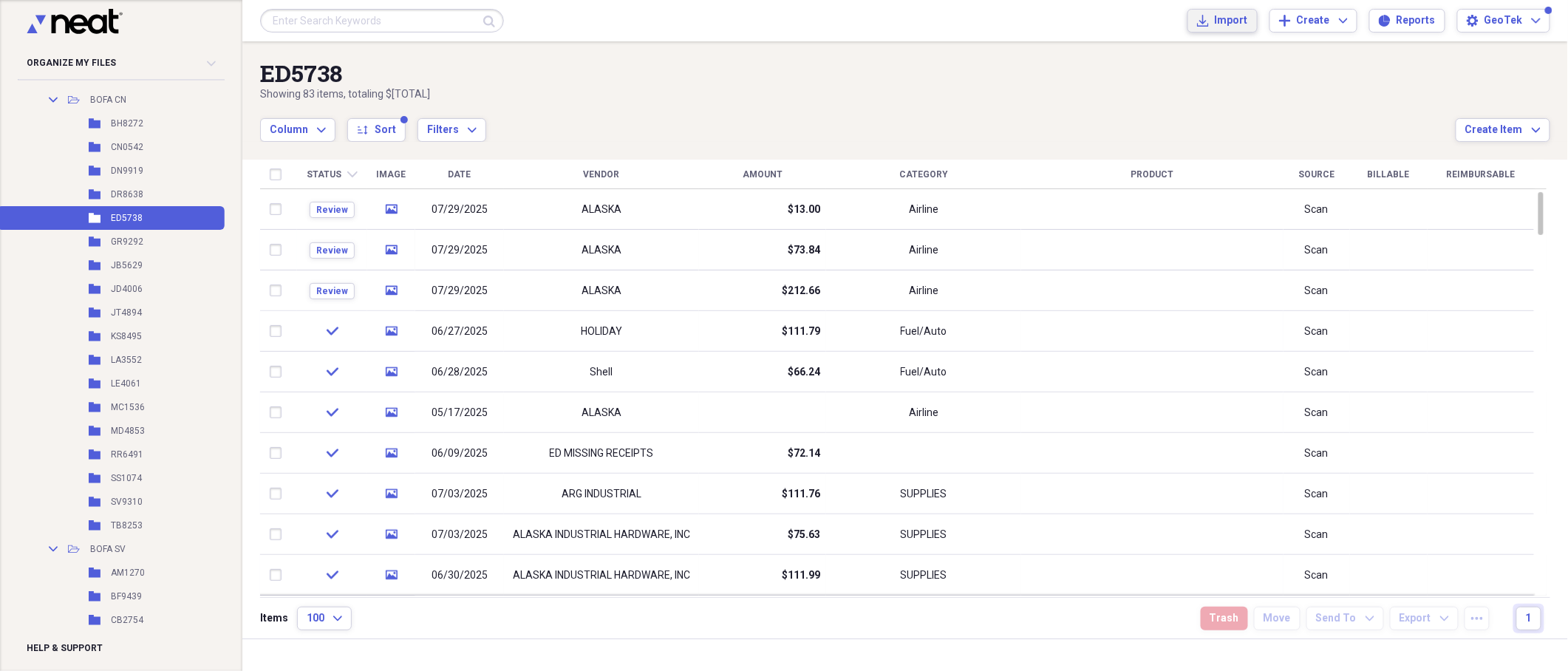 click on "Import Import" at bounding box center (1222, 21) 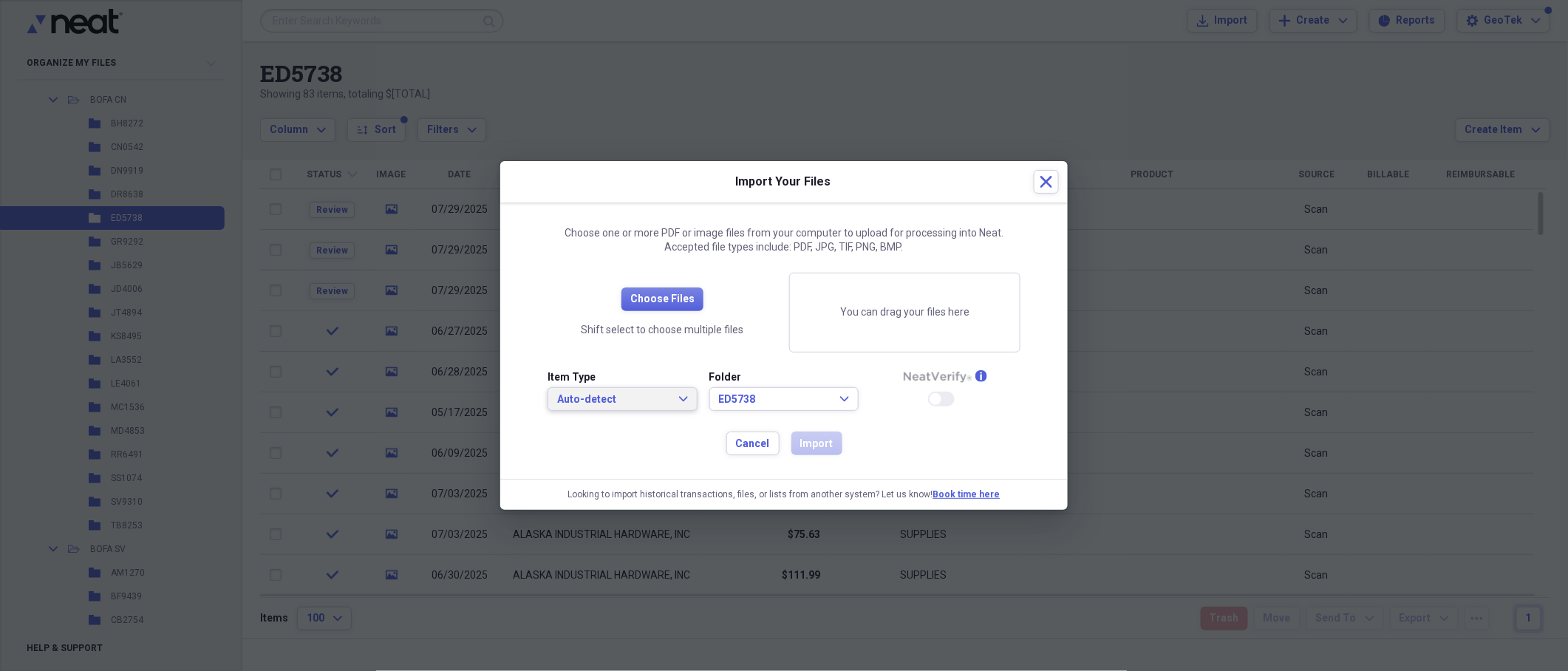 click on "Auto-detect" at bounding box center (613, 400) 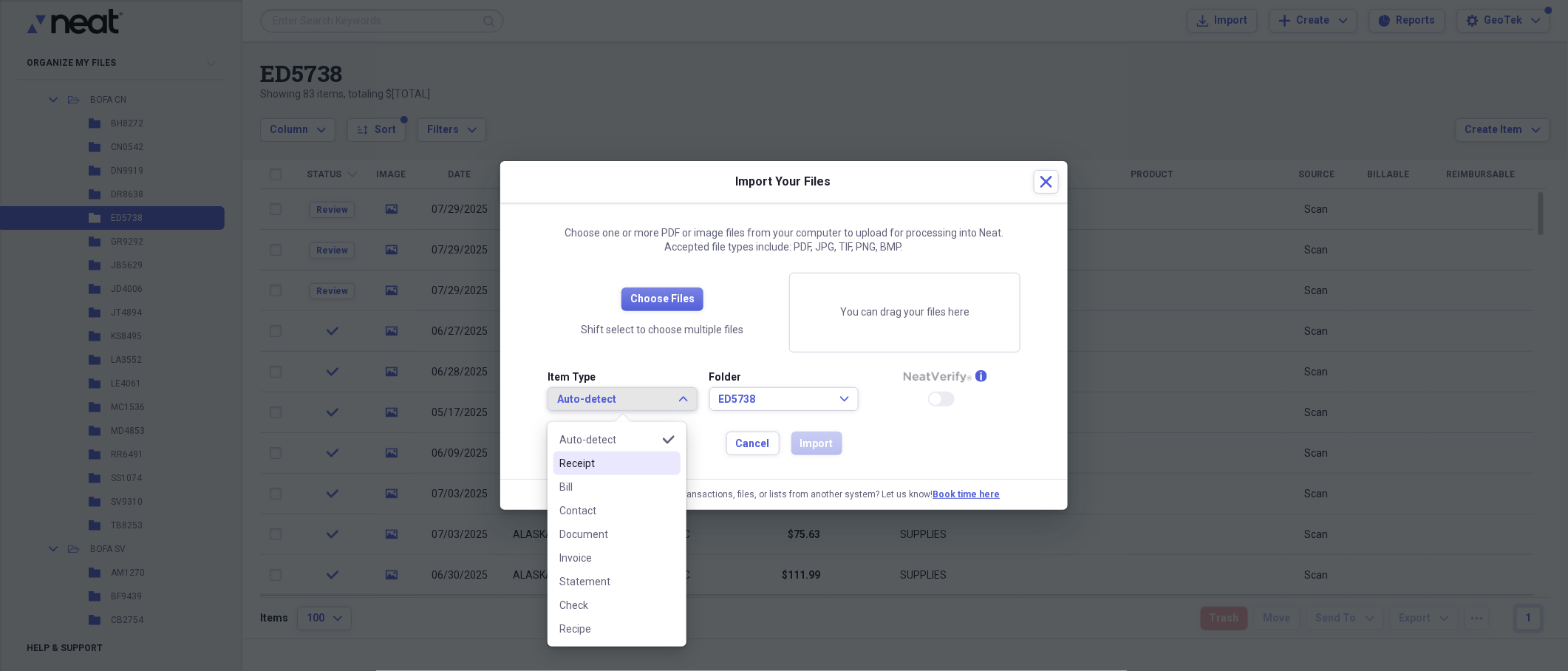click on "Receipt" at bounding box center [608, 463] 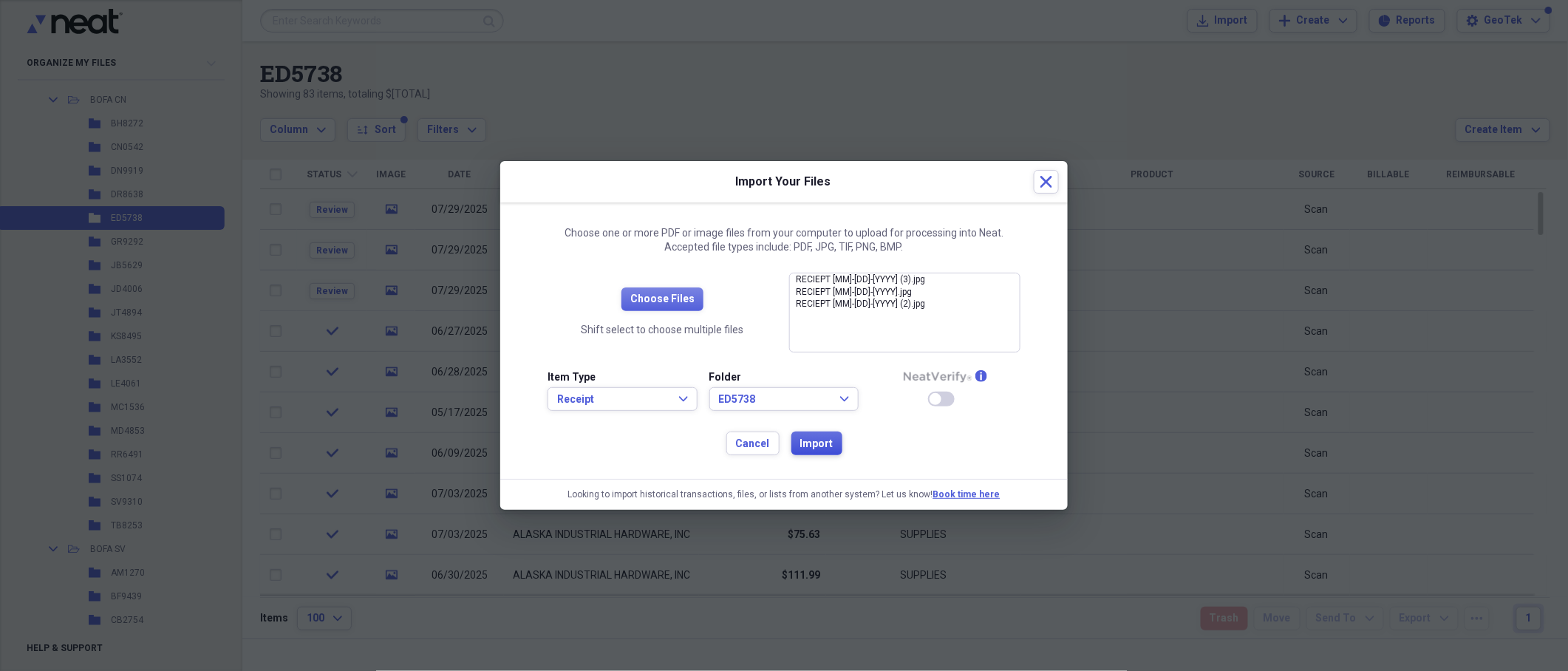 click on "Import" at bounding box center [817, 443] 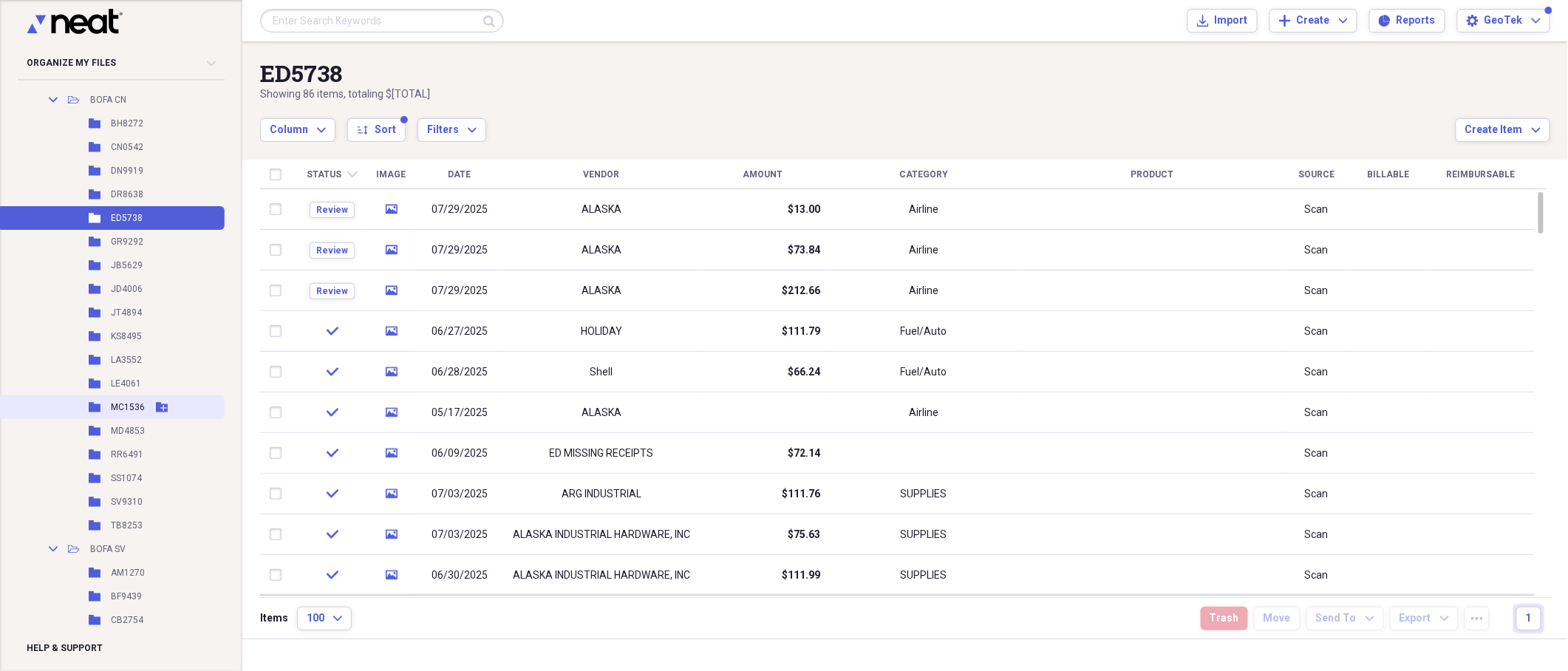 click on "Folder MC1536 Add Folder" at bounding box center [111, 407] 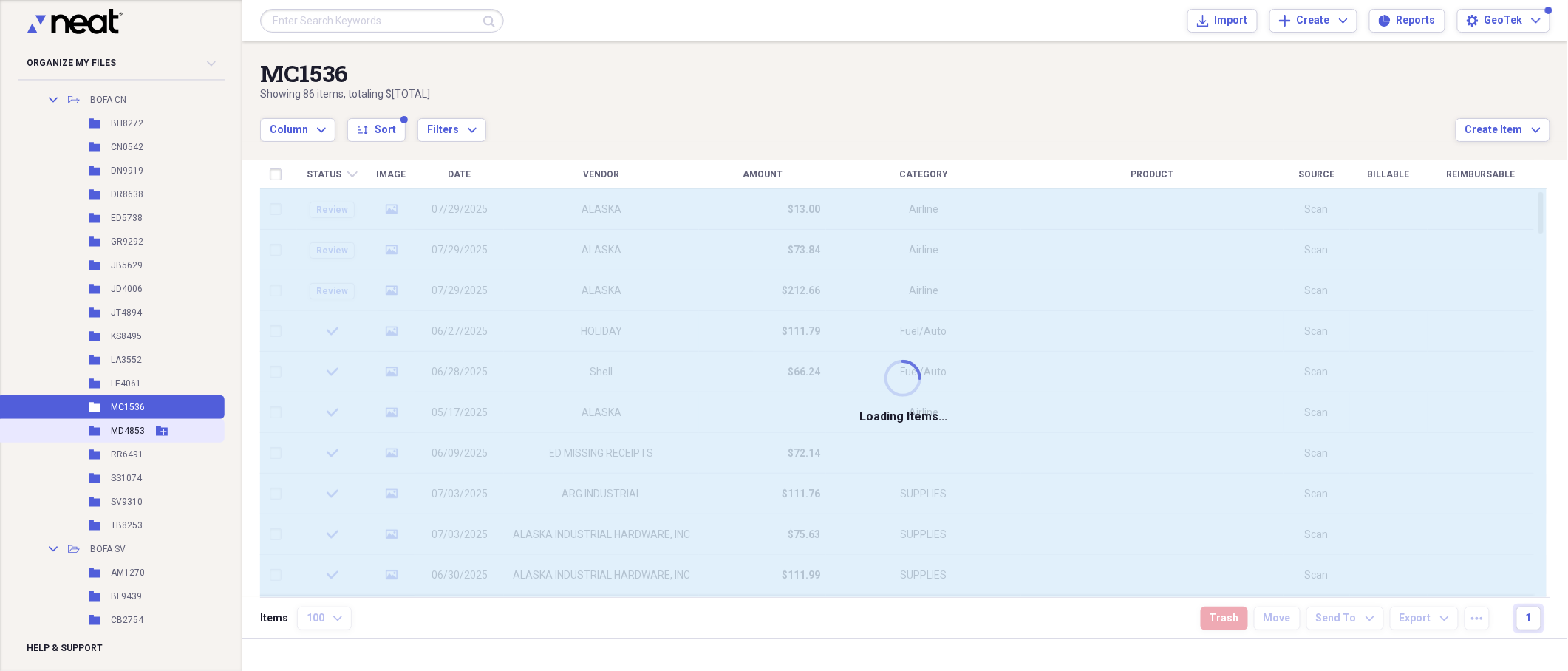 click on "MD4853" at bounding box center [128, 431] 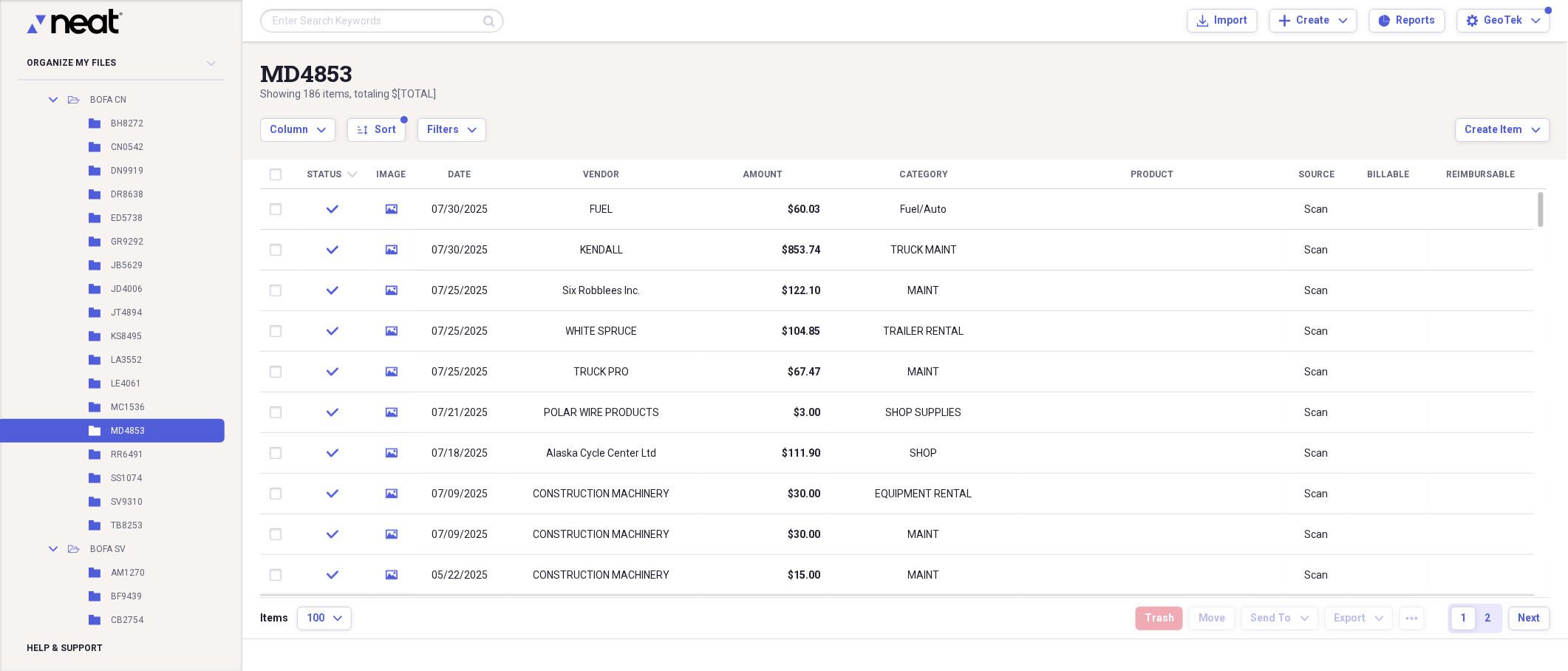 click on "Import Import" at bounding box center (1222, 21) 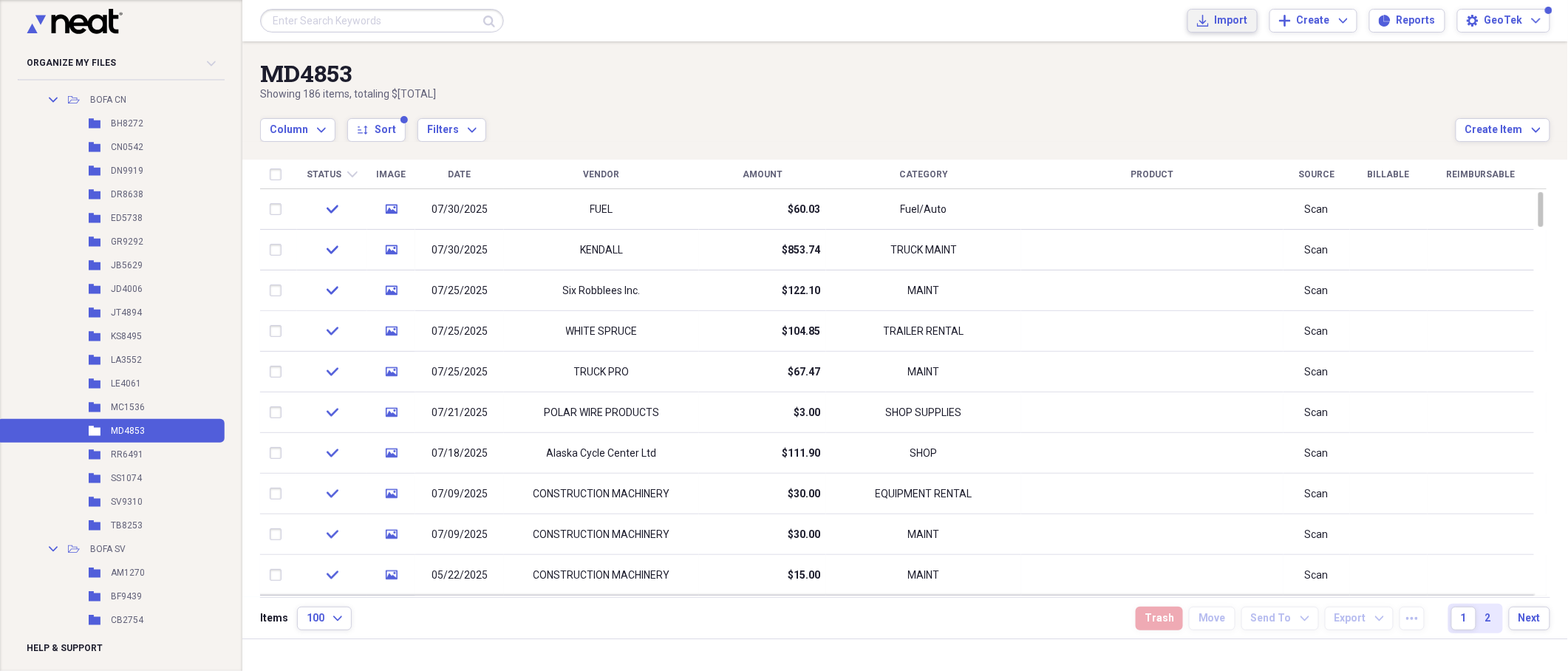 click on "Import Import" at bounding box center [1222, 21] 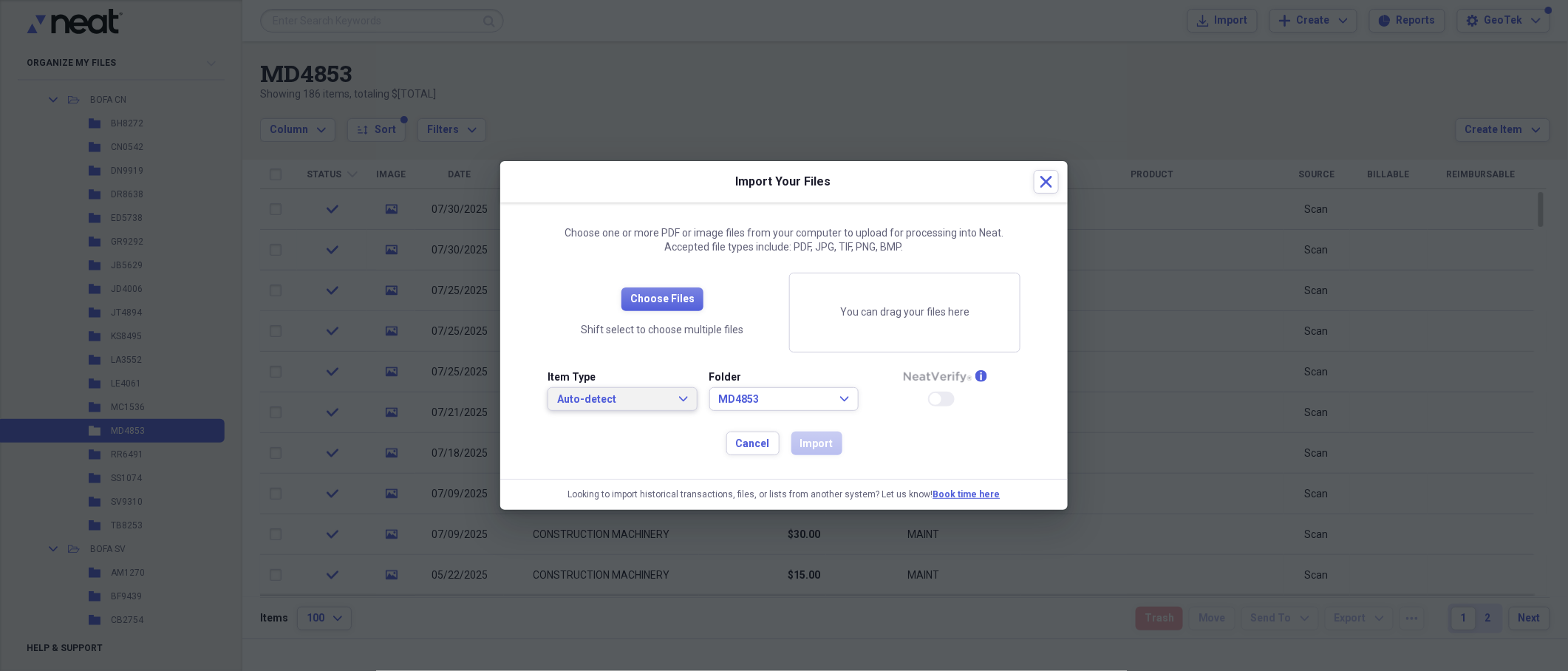 click on "Auto-detect" at bounding box center [613, 400] 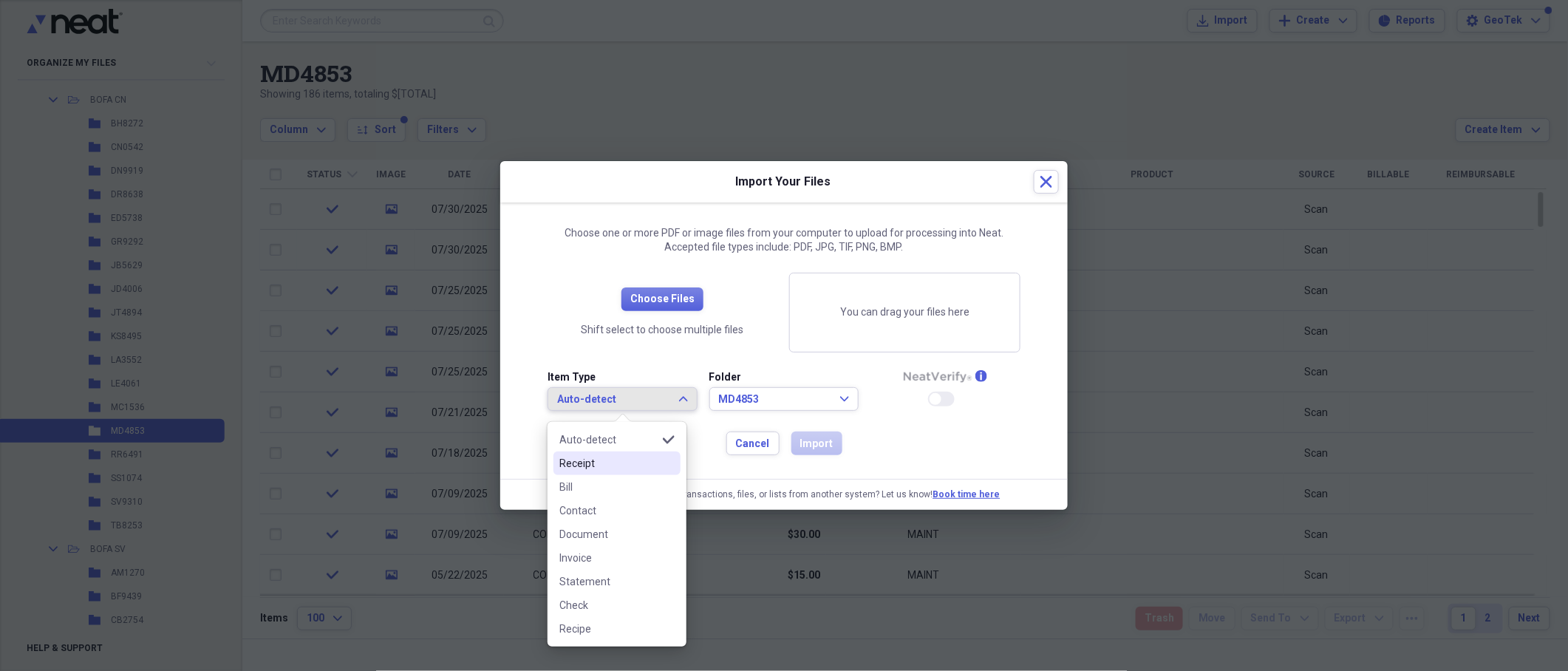 click on "Receipt" at bounding box center (608, 463) 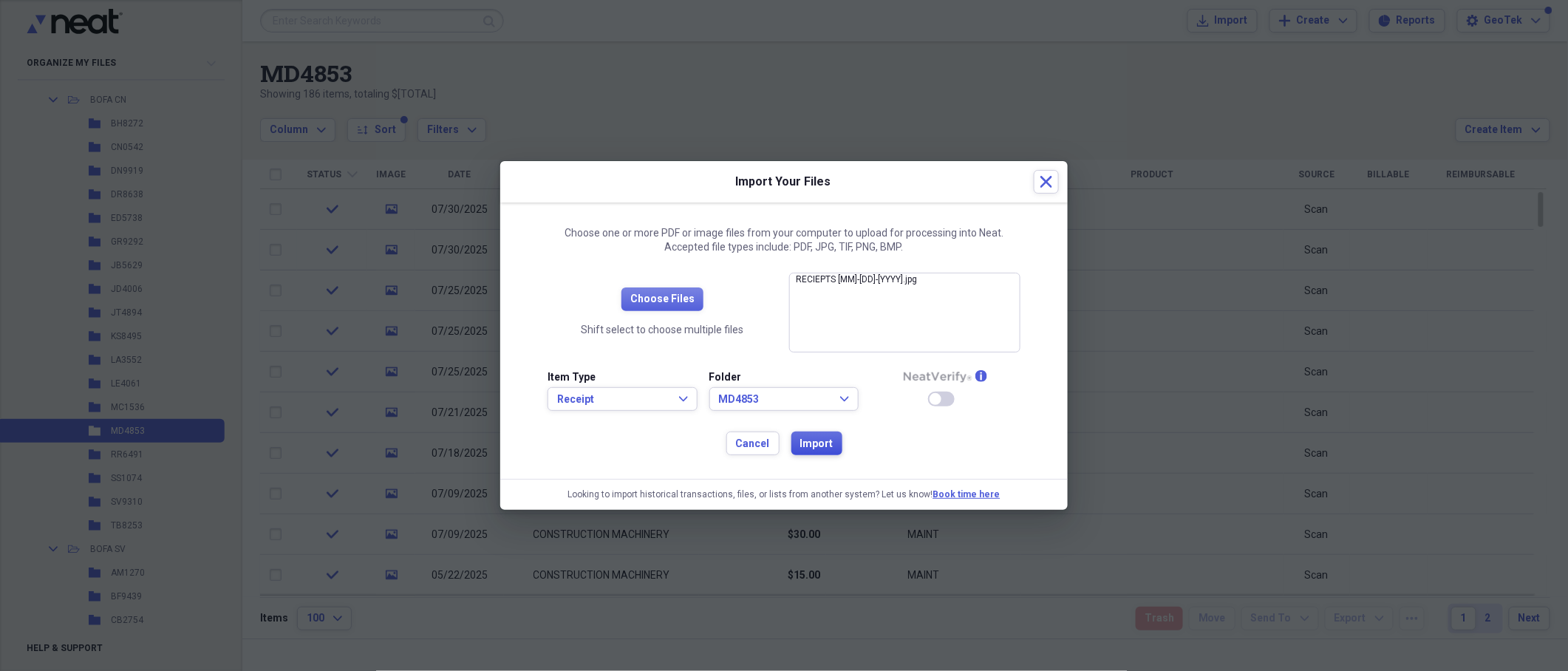 click on "Import" at bounding box center (817, 443) 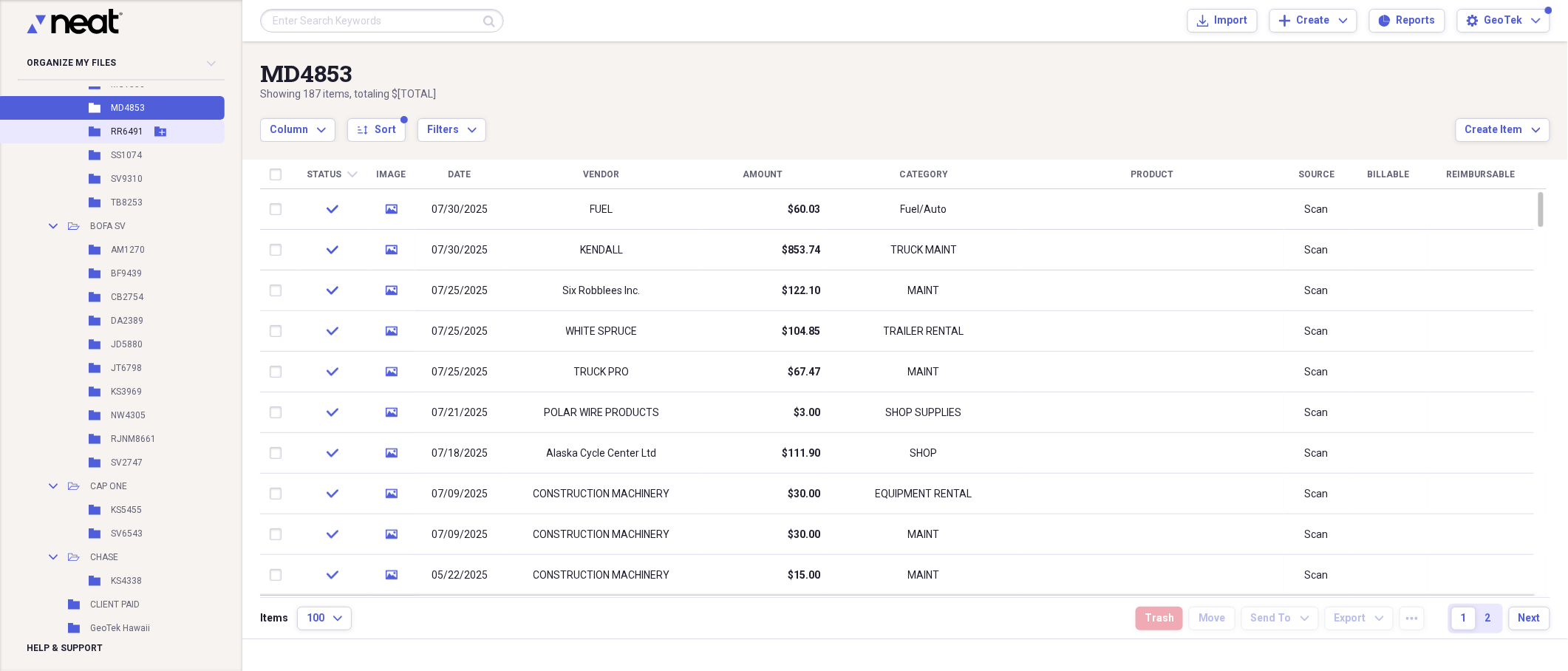 scroll, scrollTop: 868, scrollLeft: 0, axis: vertical 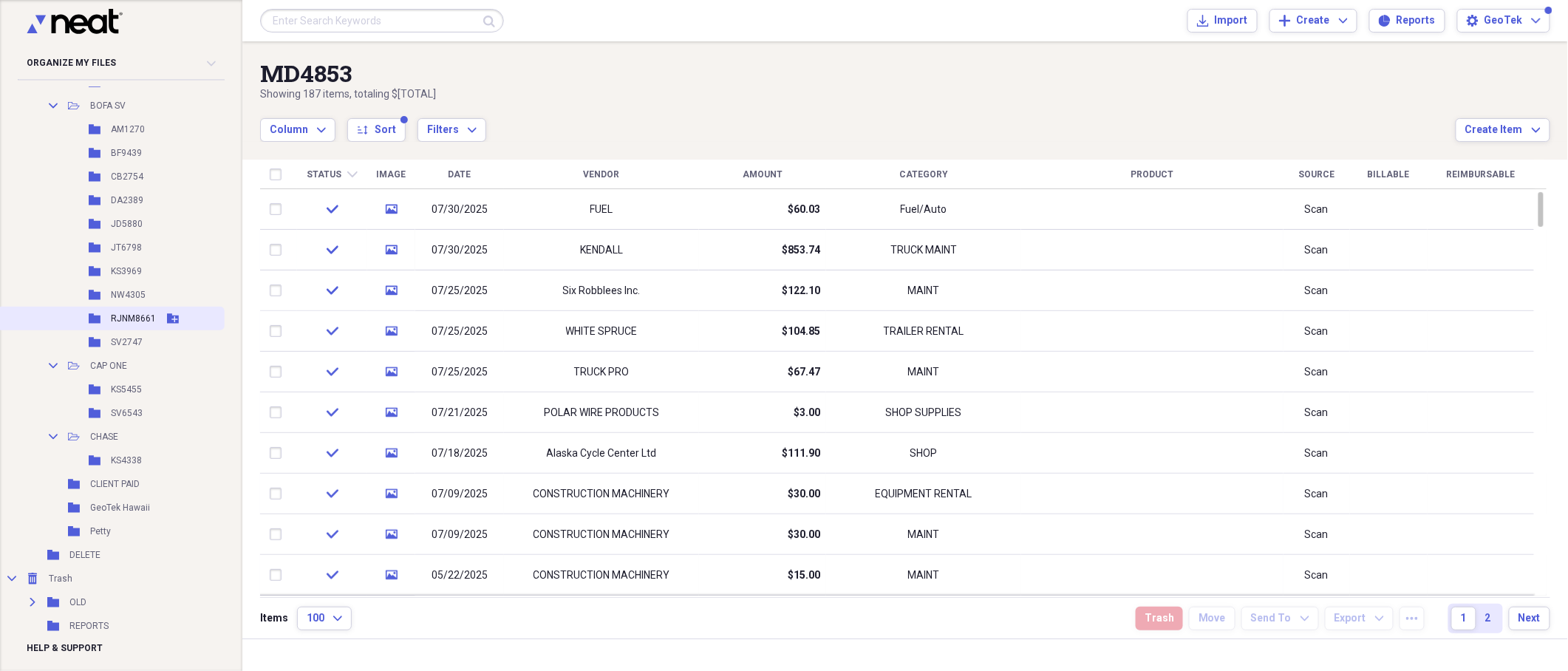 click on "RJNM8661" at bounding box center (133, 319) 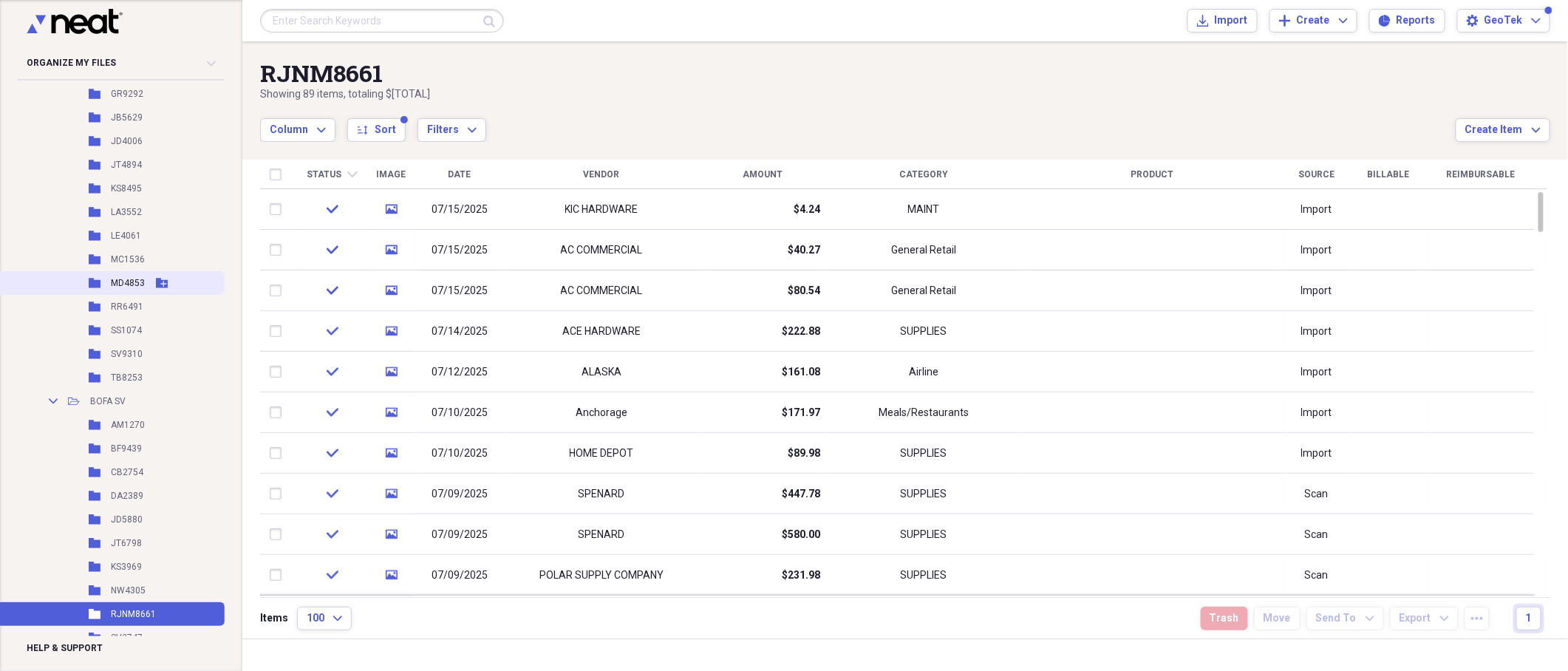 scroll, scrollTop: 424, scrollLeft: 0, axis: vertical 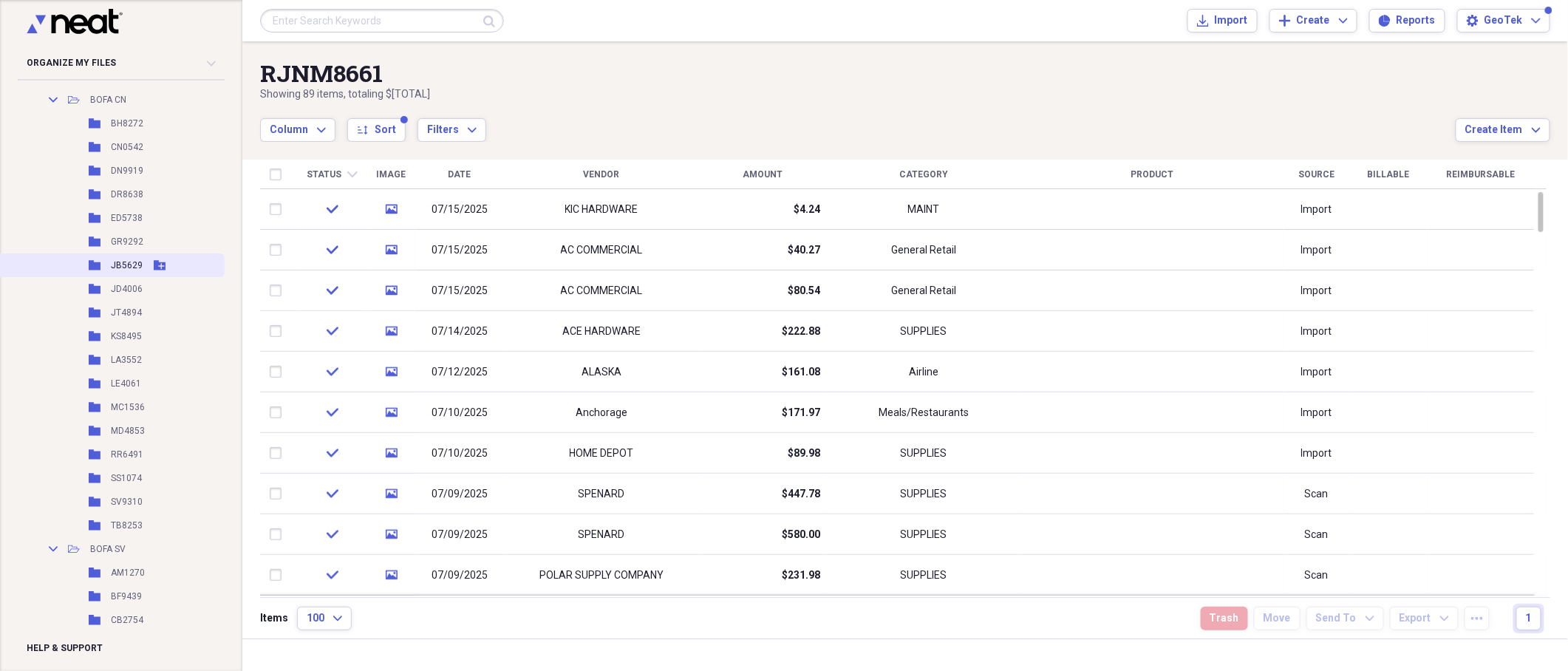 click on "JB5629" at bounding box center [126, 265] 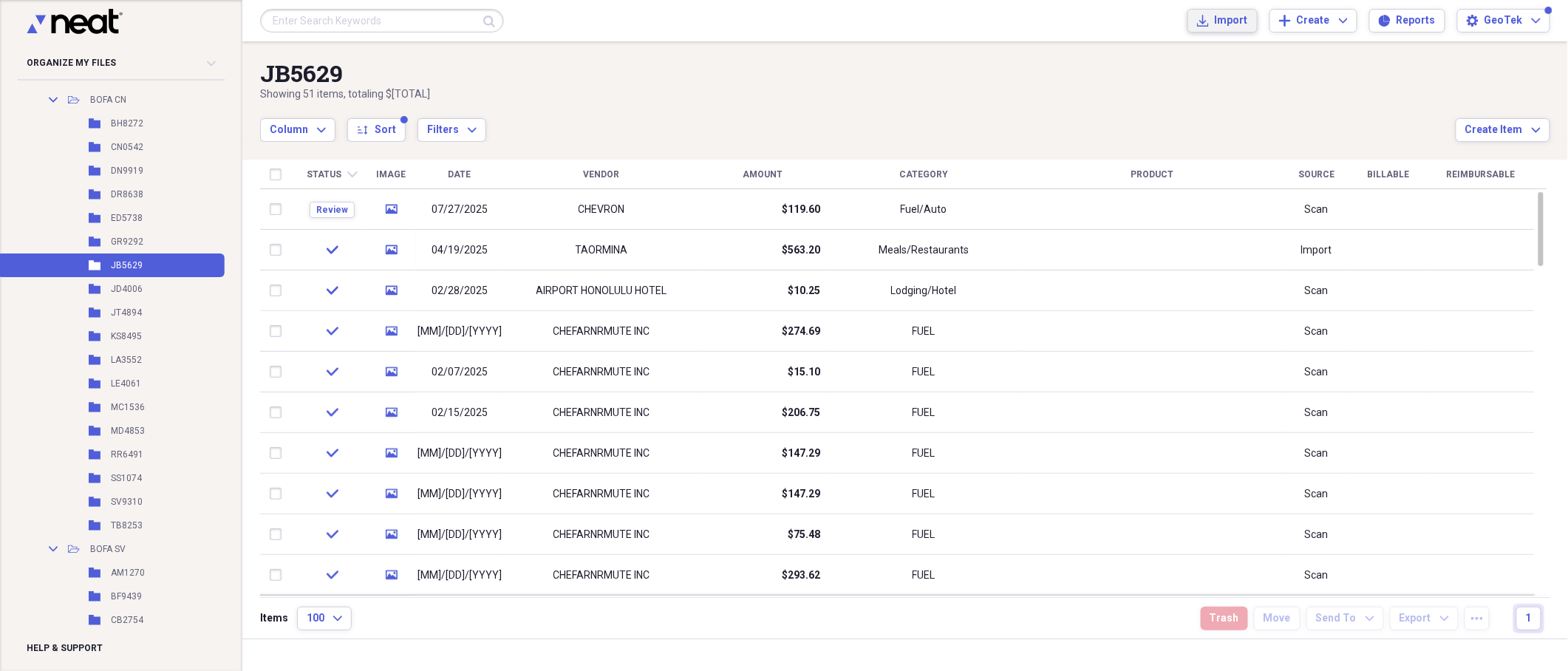click on "Import" at bounding box center [1231, 21] 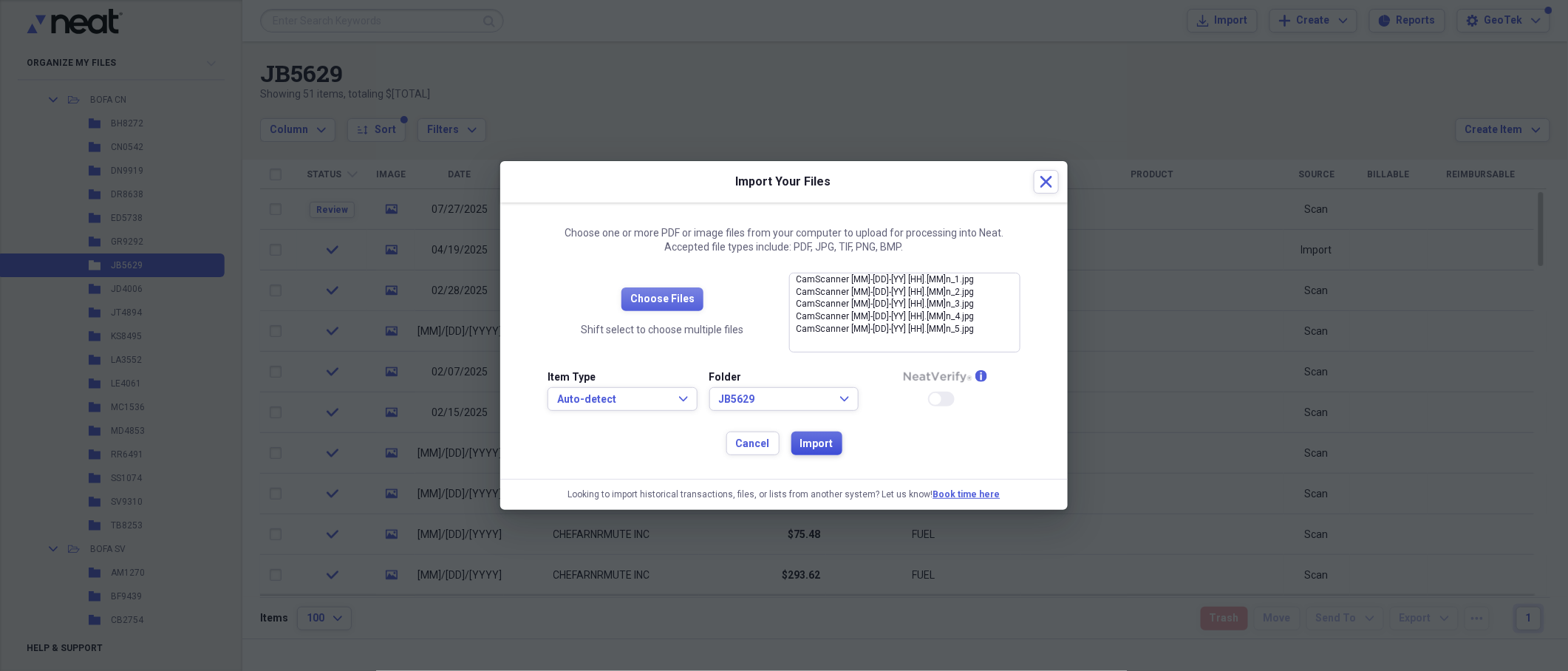 click on "Import" at bounding box center [817, 444] 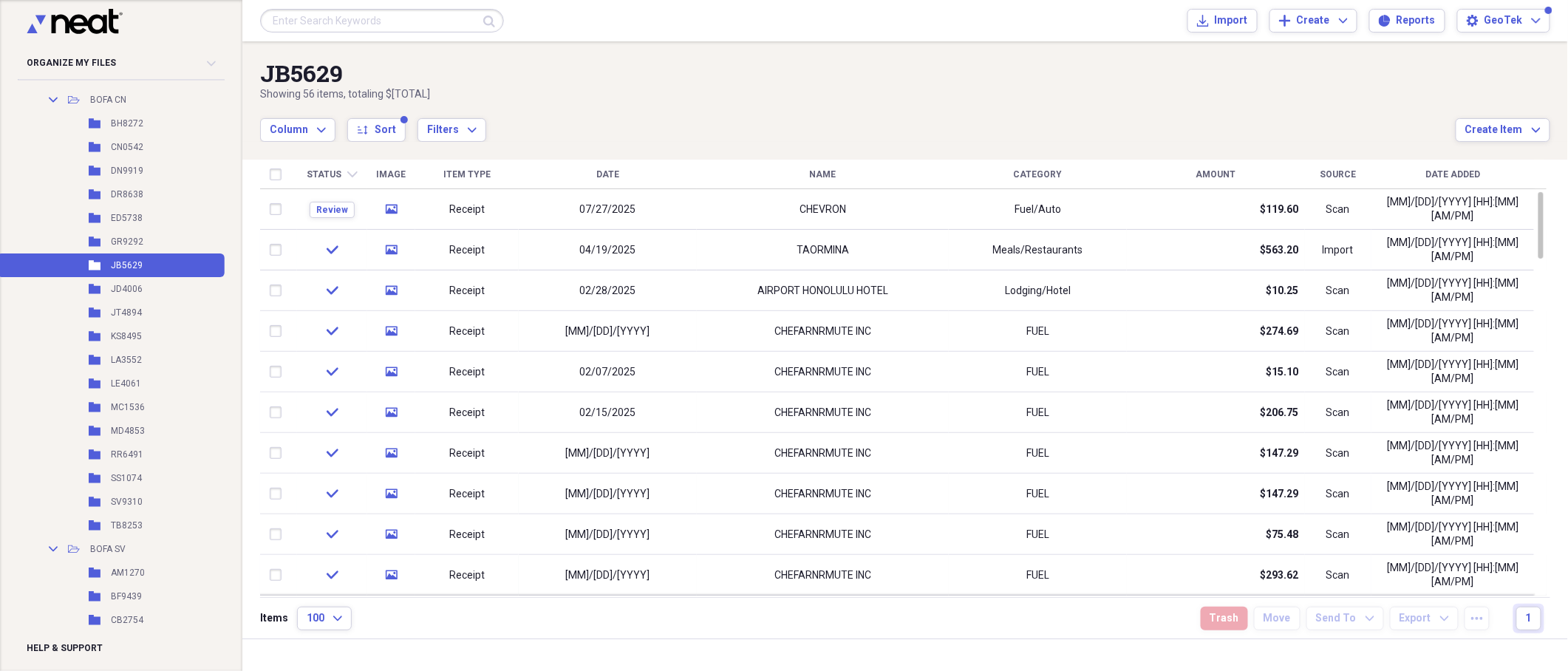 click on "JB5629" at bounding box center (858, 73) 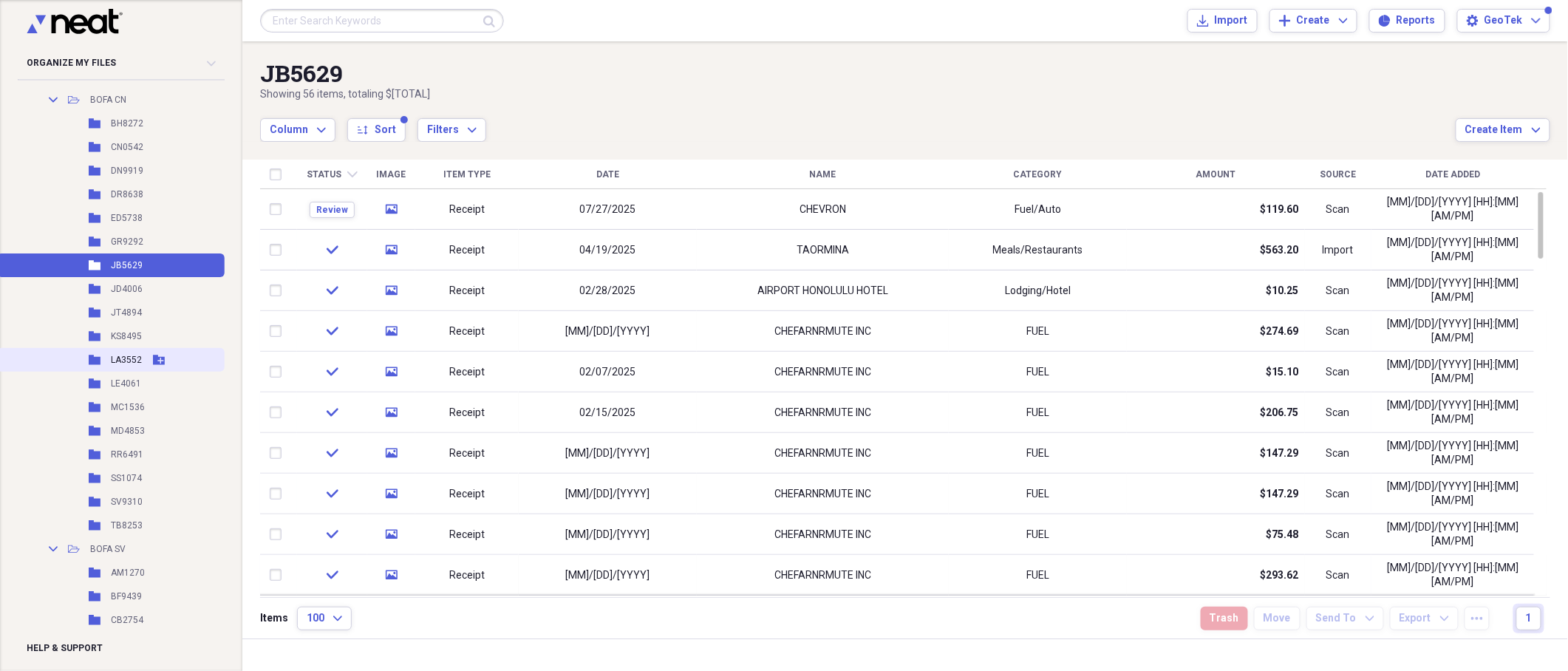 click on "LA3552" at bounding box center [126, 360] 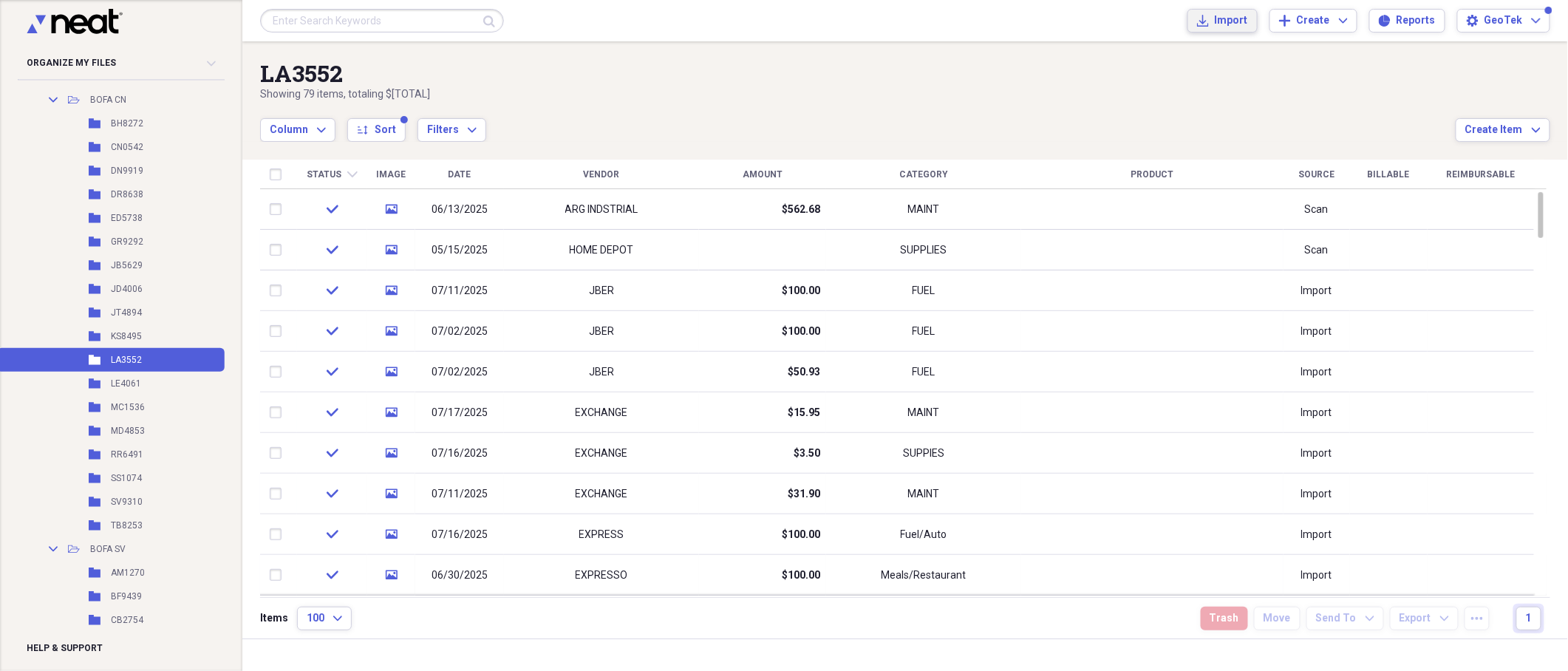 click on "Import" at bounding box center (1231, 21) 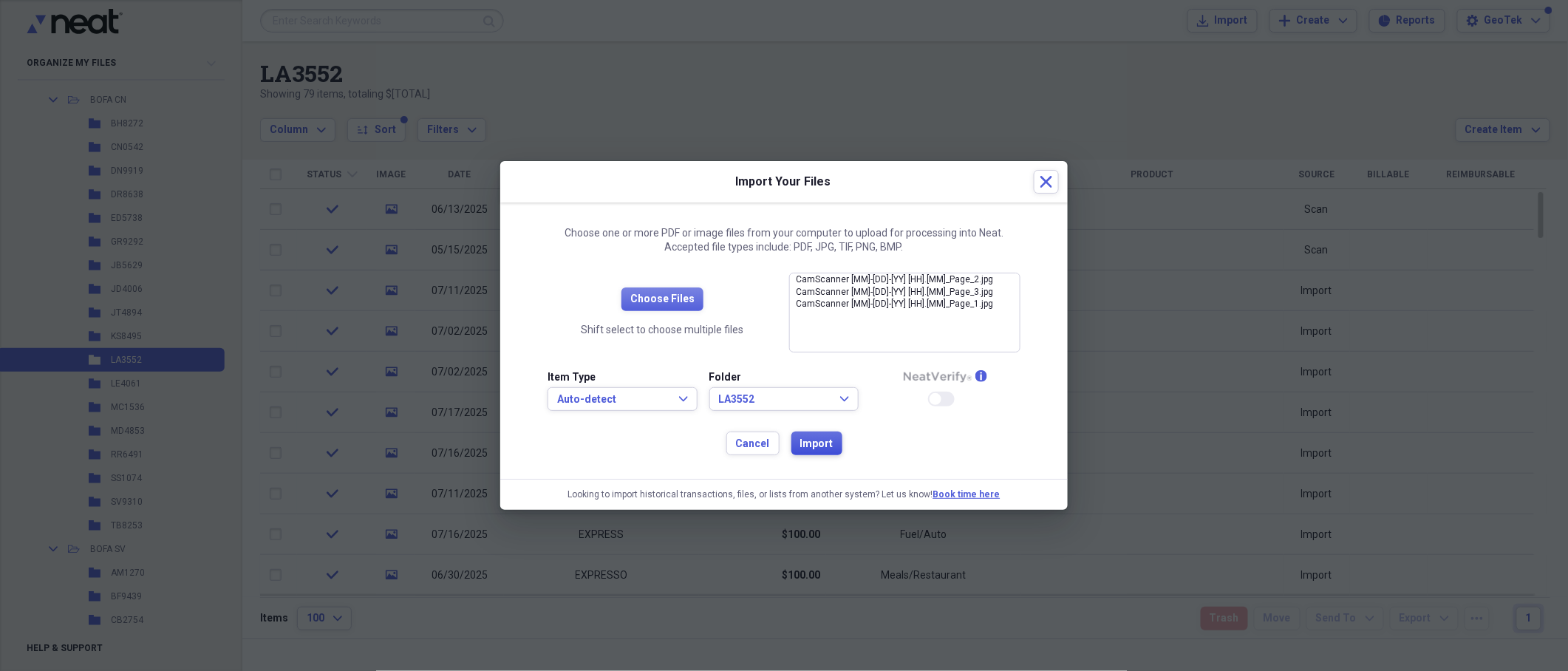 click on "Import" at bounding box center (817, 443) 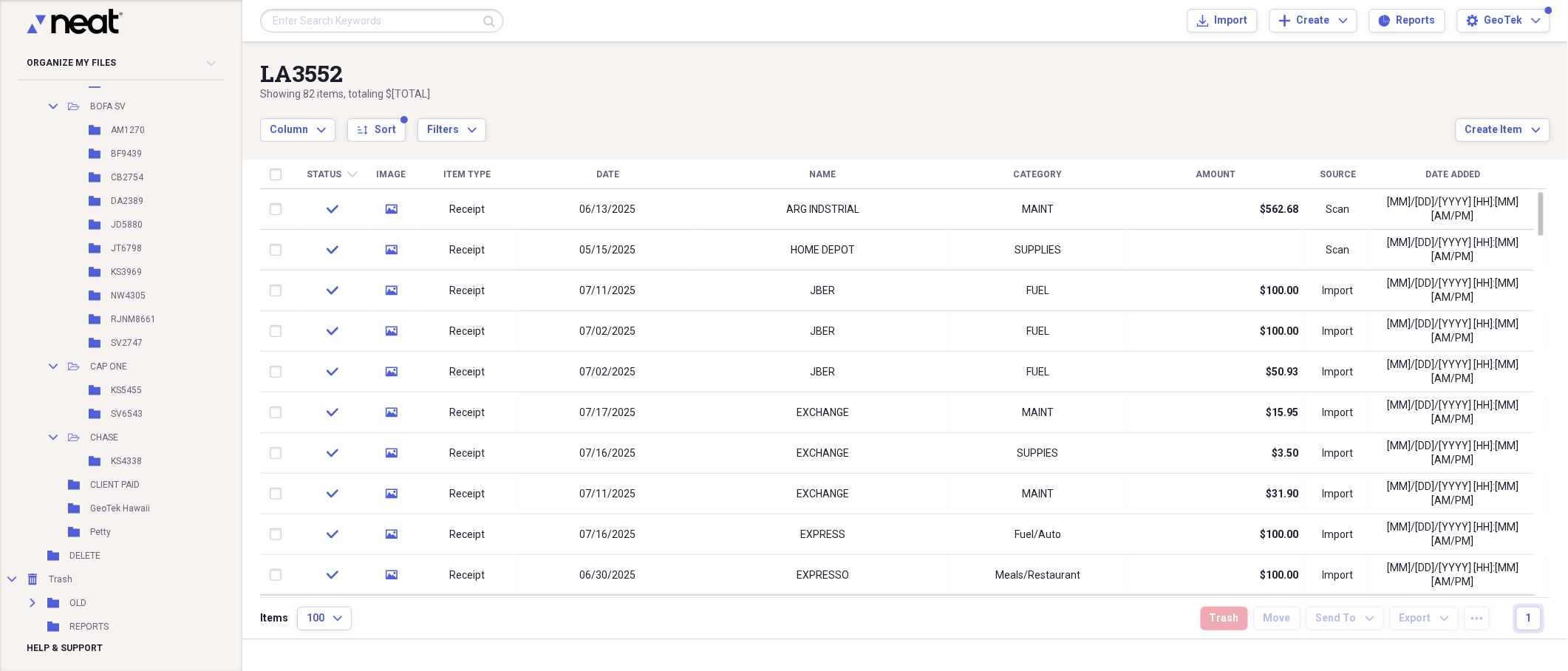 scroll, scrollTop: 868, scrollLeft: 0, axis: vertical 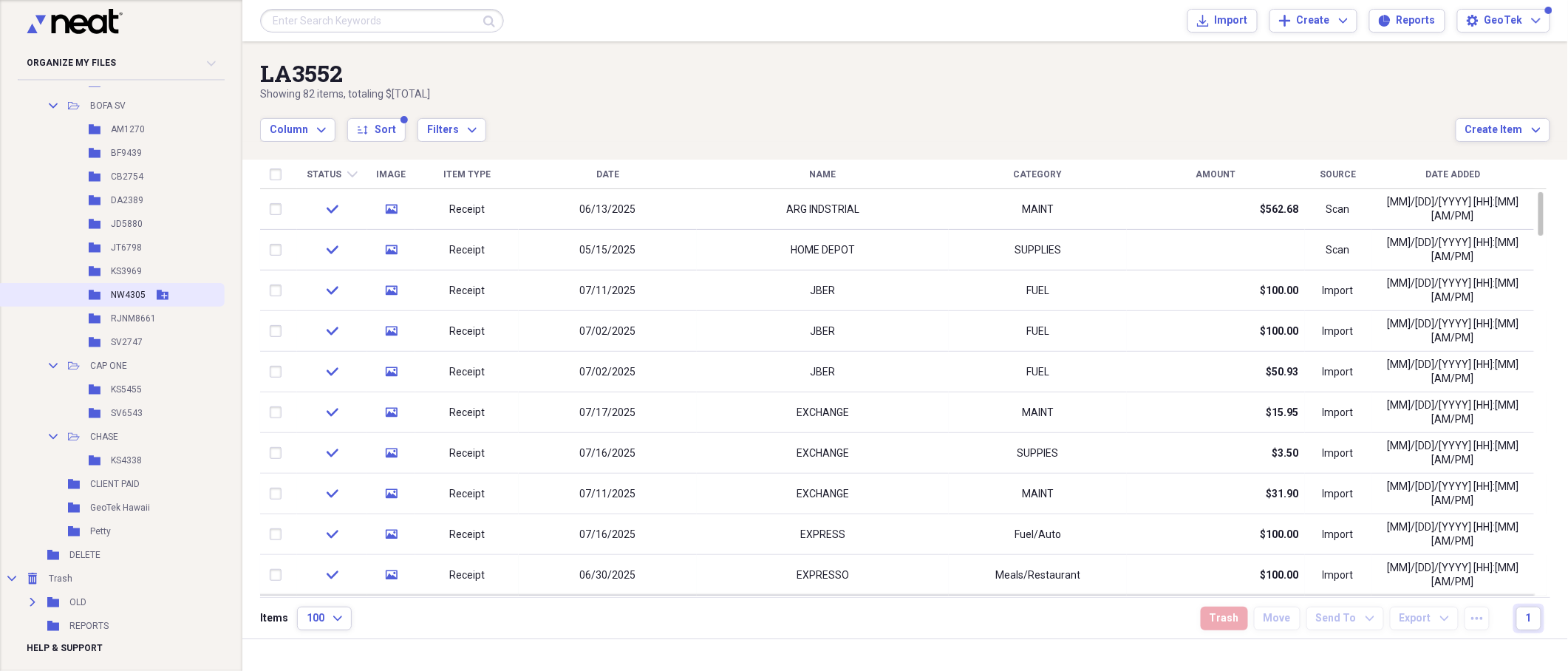 drag, startPoint x: 131, startPoint y: 292, endPoint x: 150, endPoint y: 291, distance: 19.026298 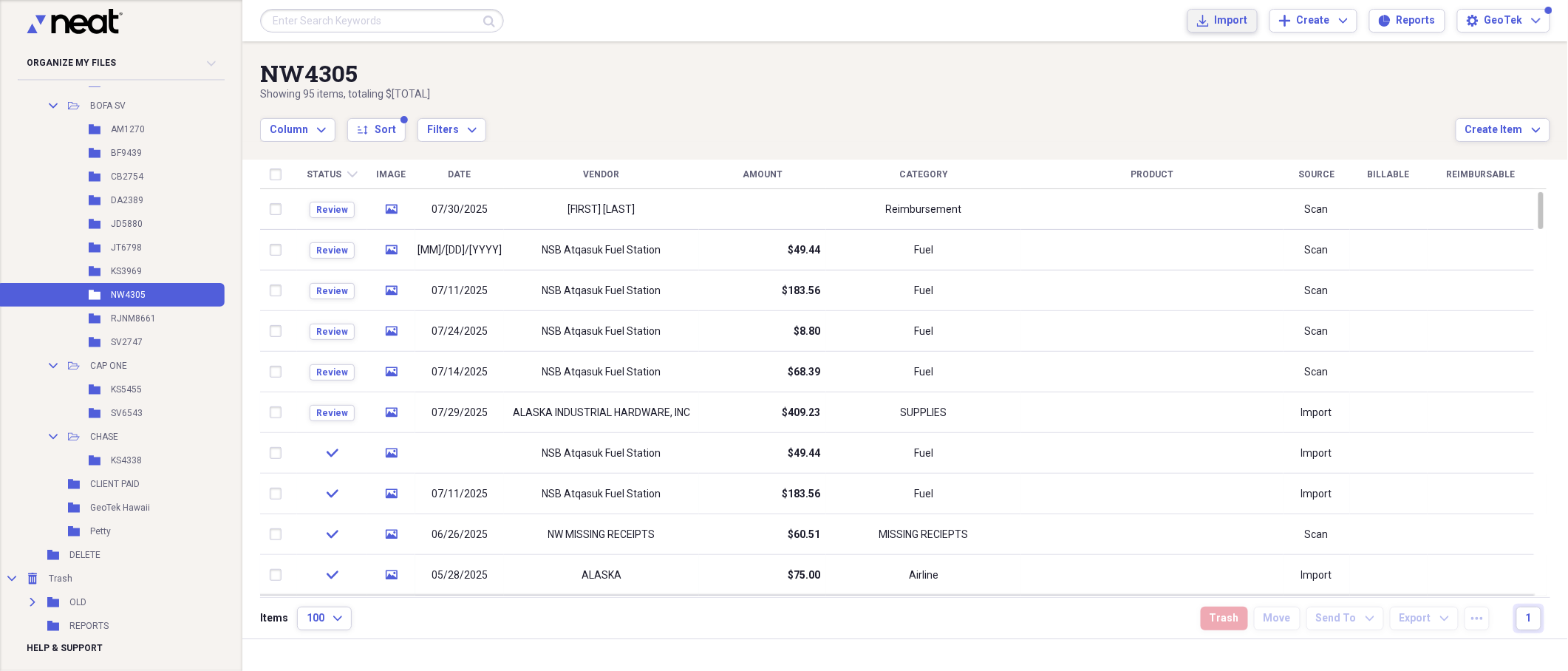 click on "Import" at bounding box center [1231, 21] 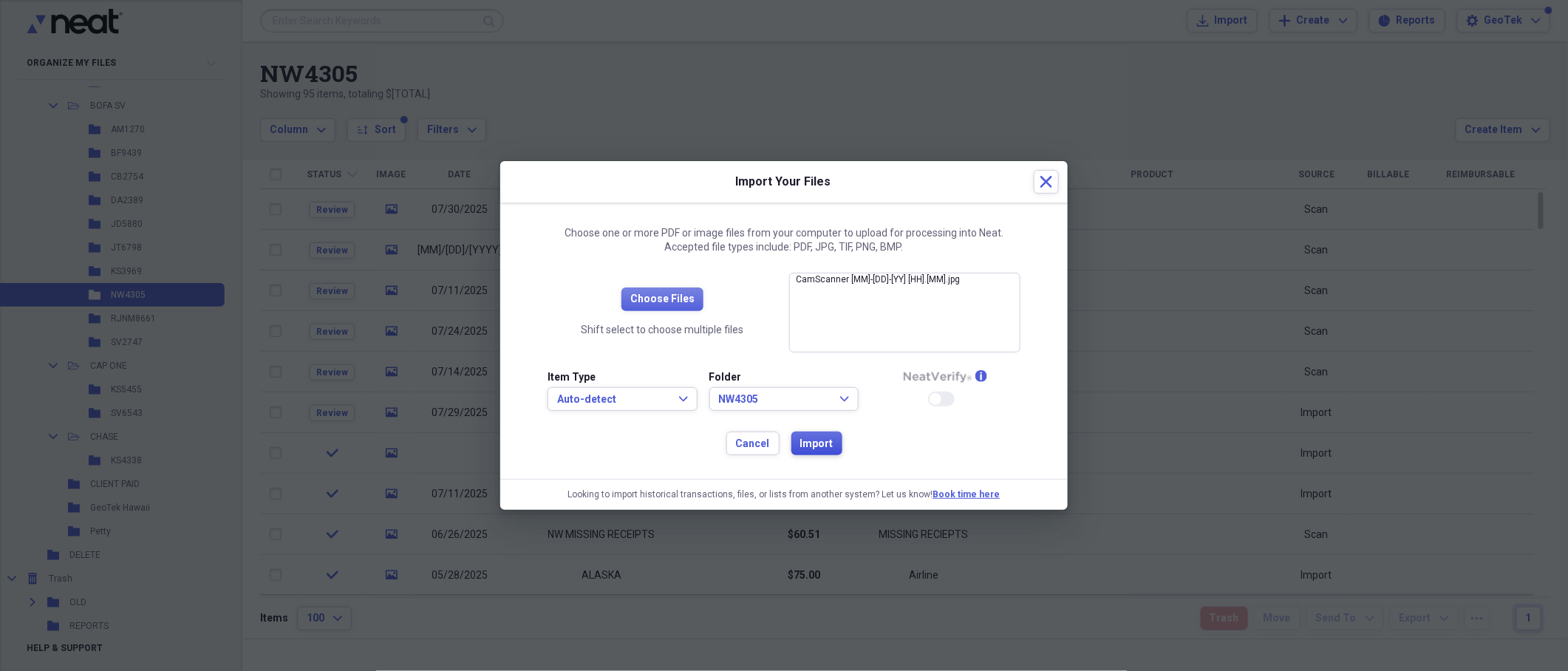 click on "Import" at bounding box center [817, 444] 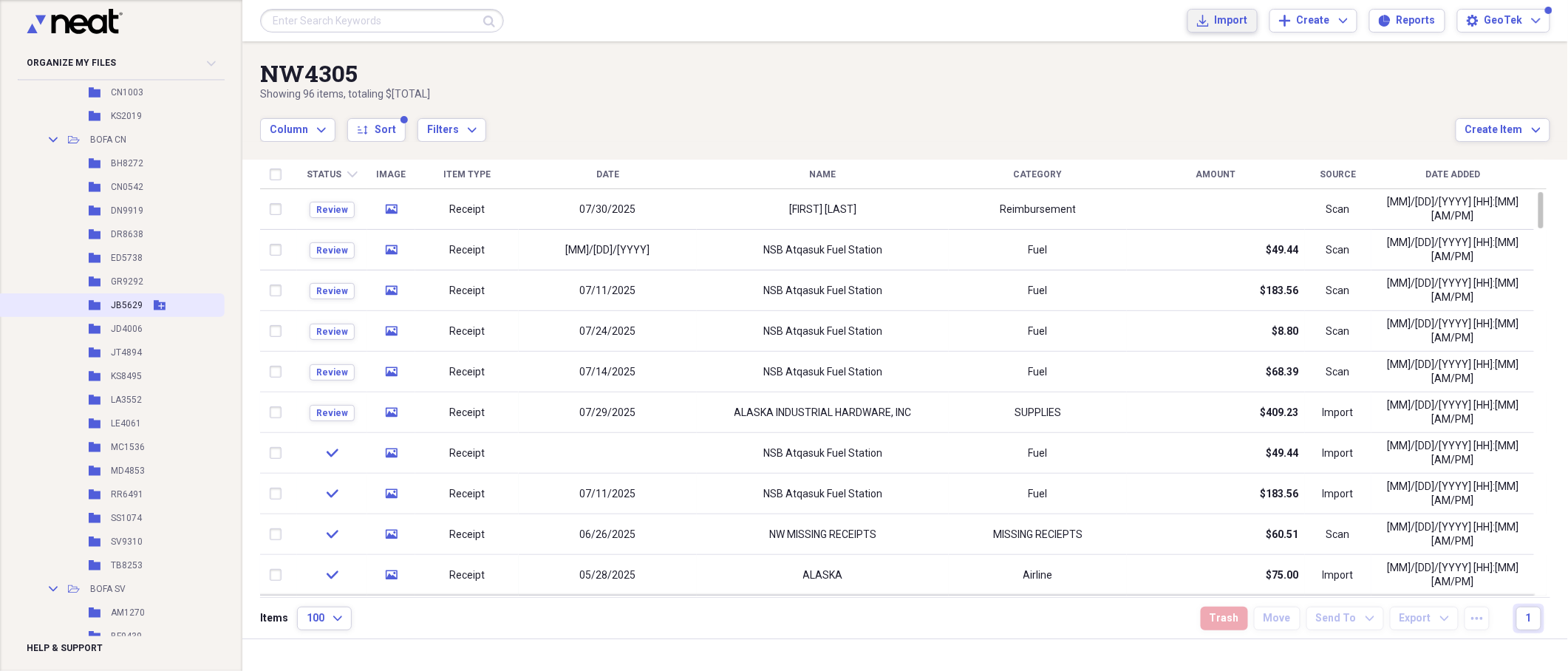scroll, scrollTop: 424, scrollLeft: 0, axis: vertical 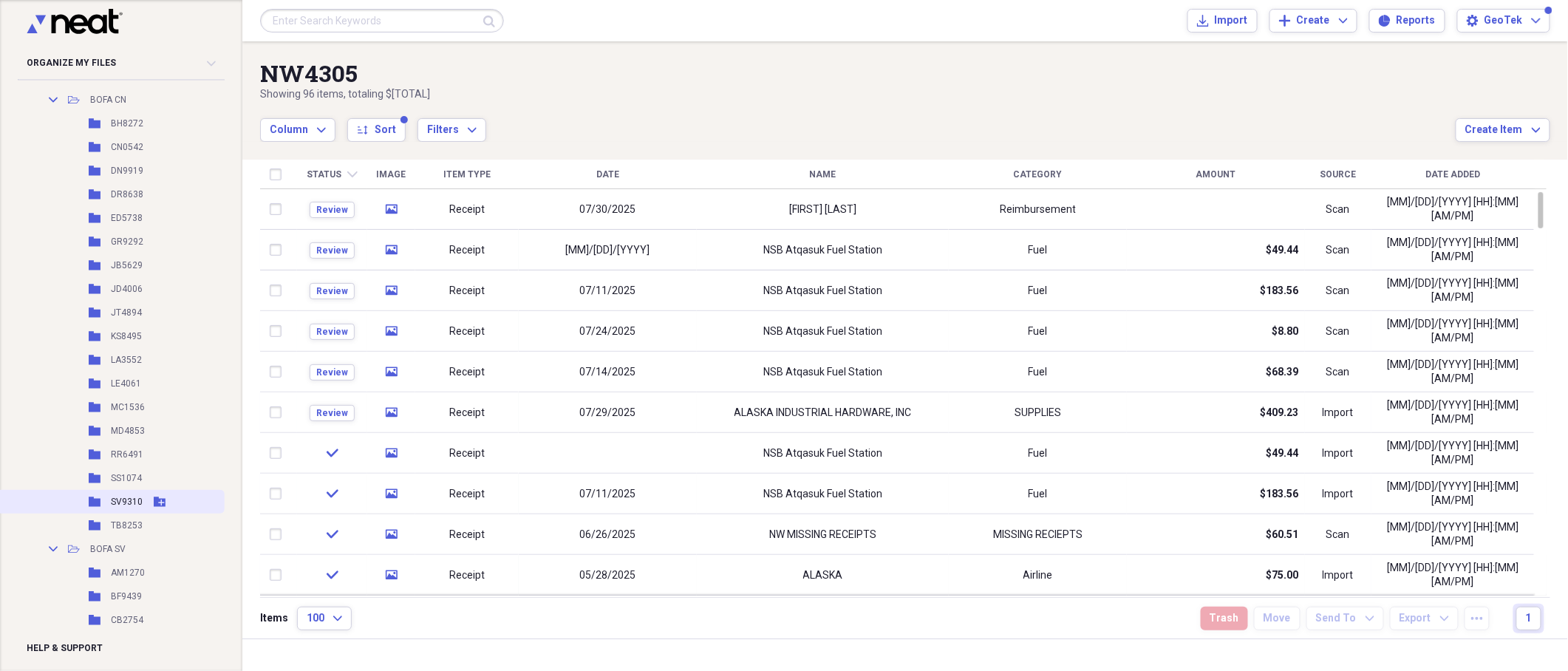 click on "Add Folder" at bounding box center [160, 502] 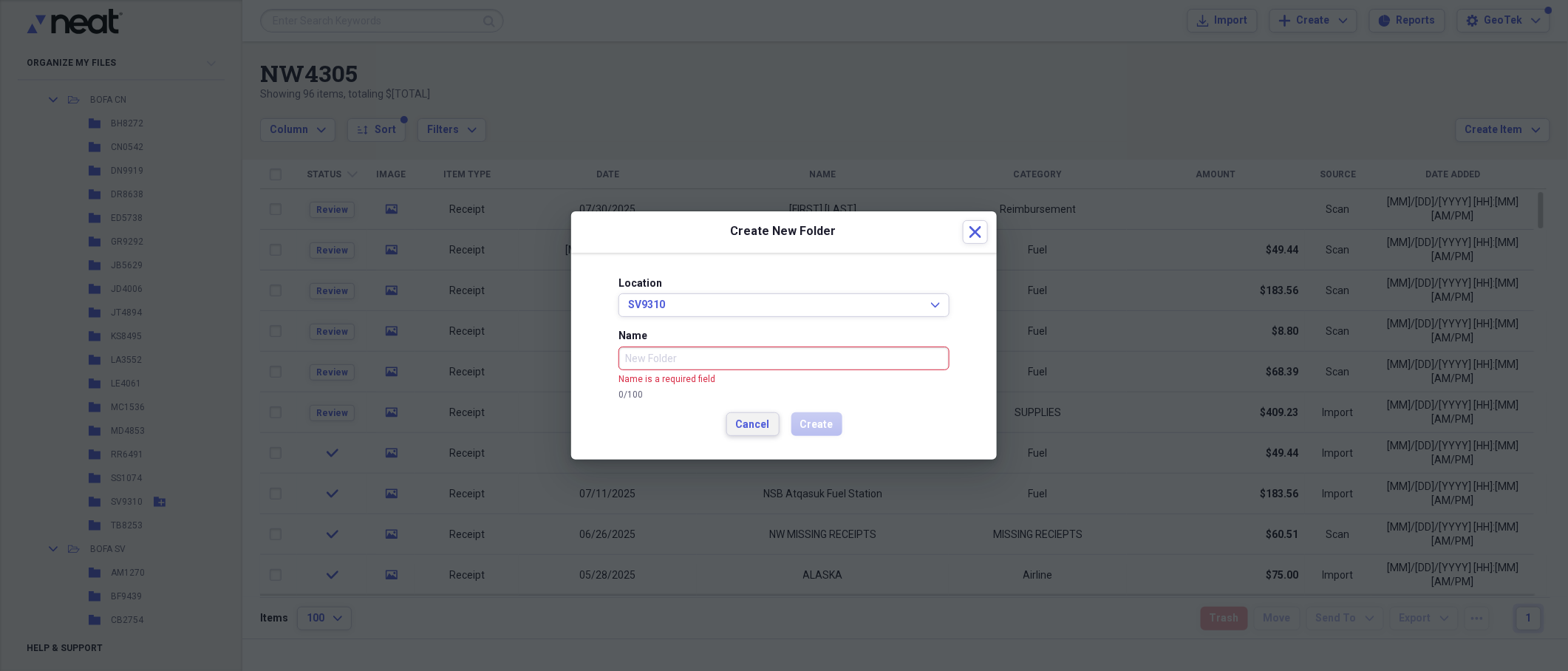 click on "Cancel" at bounding box center [753, 425] 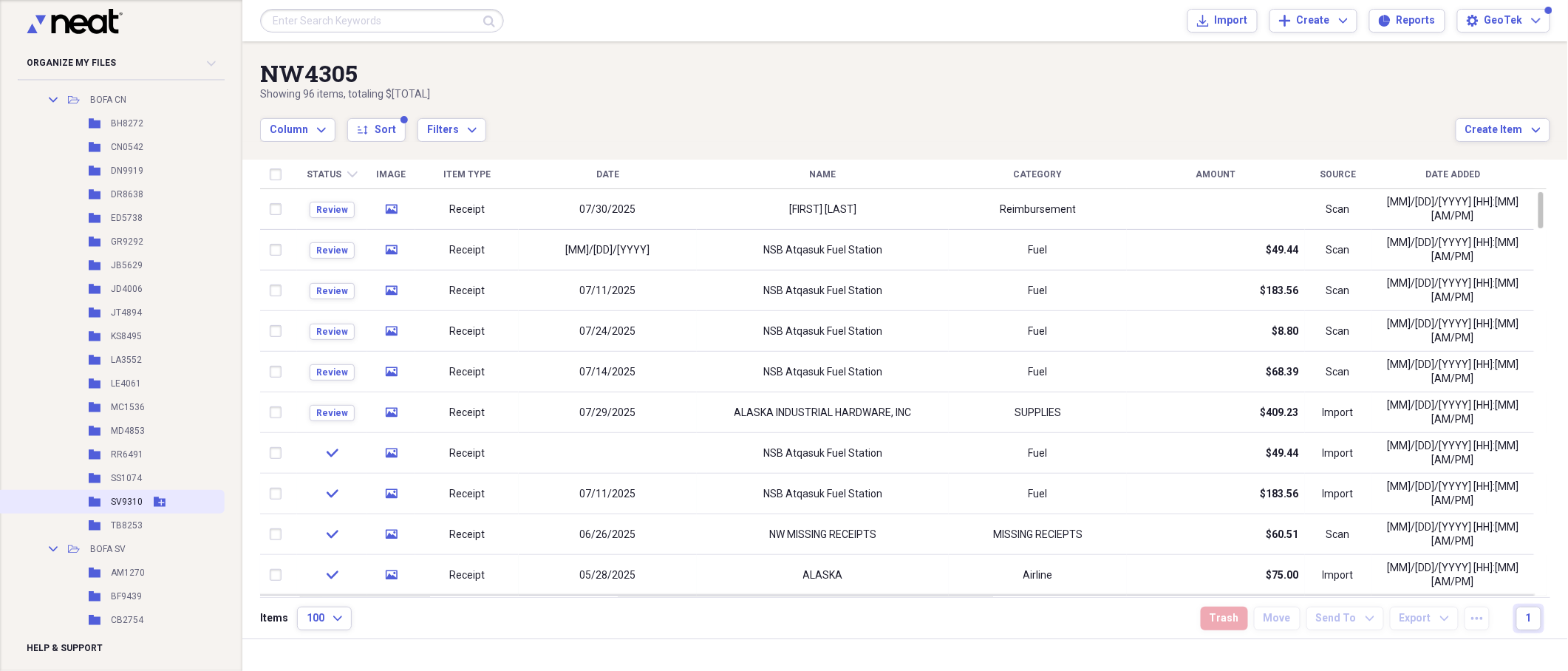 click on "SV9310" at bounding box center [126, 502] 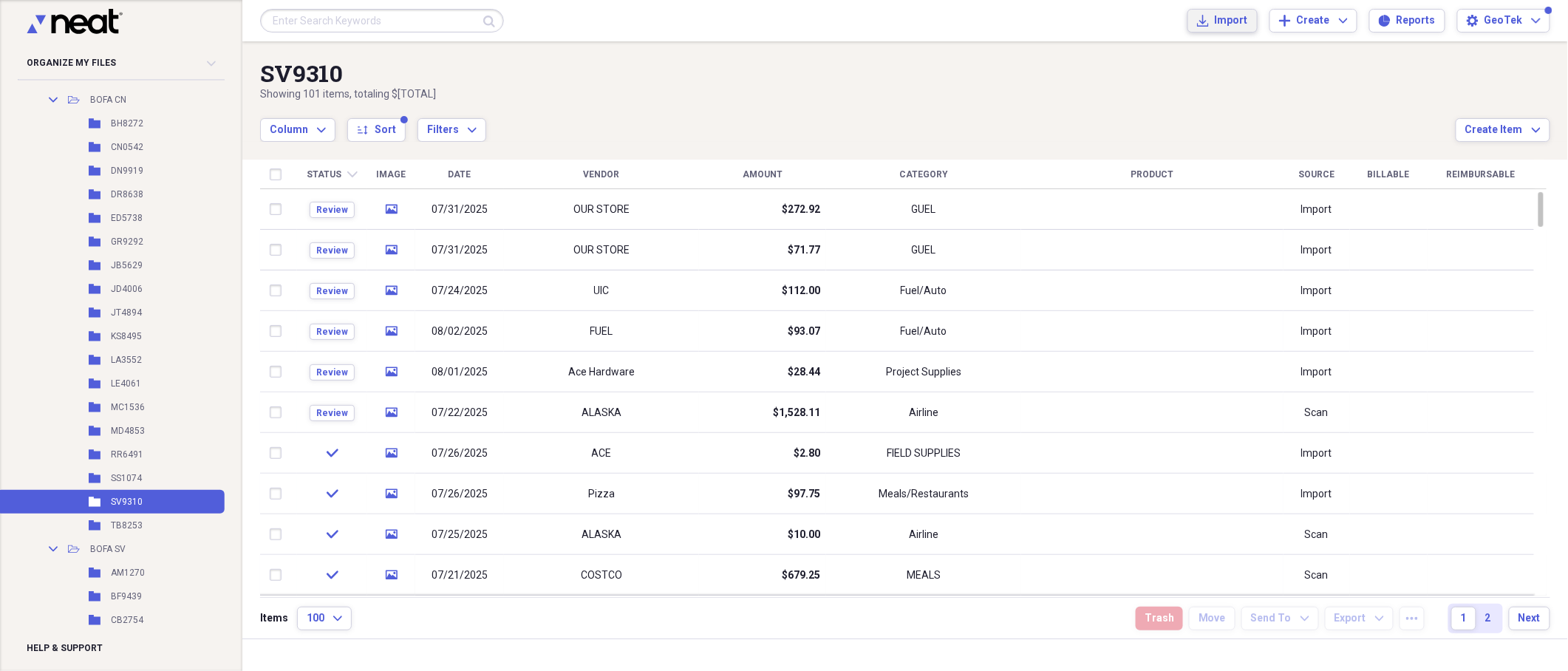 click on "Import" at bounding box center (1231, 21) 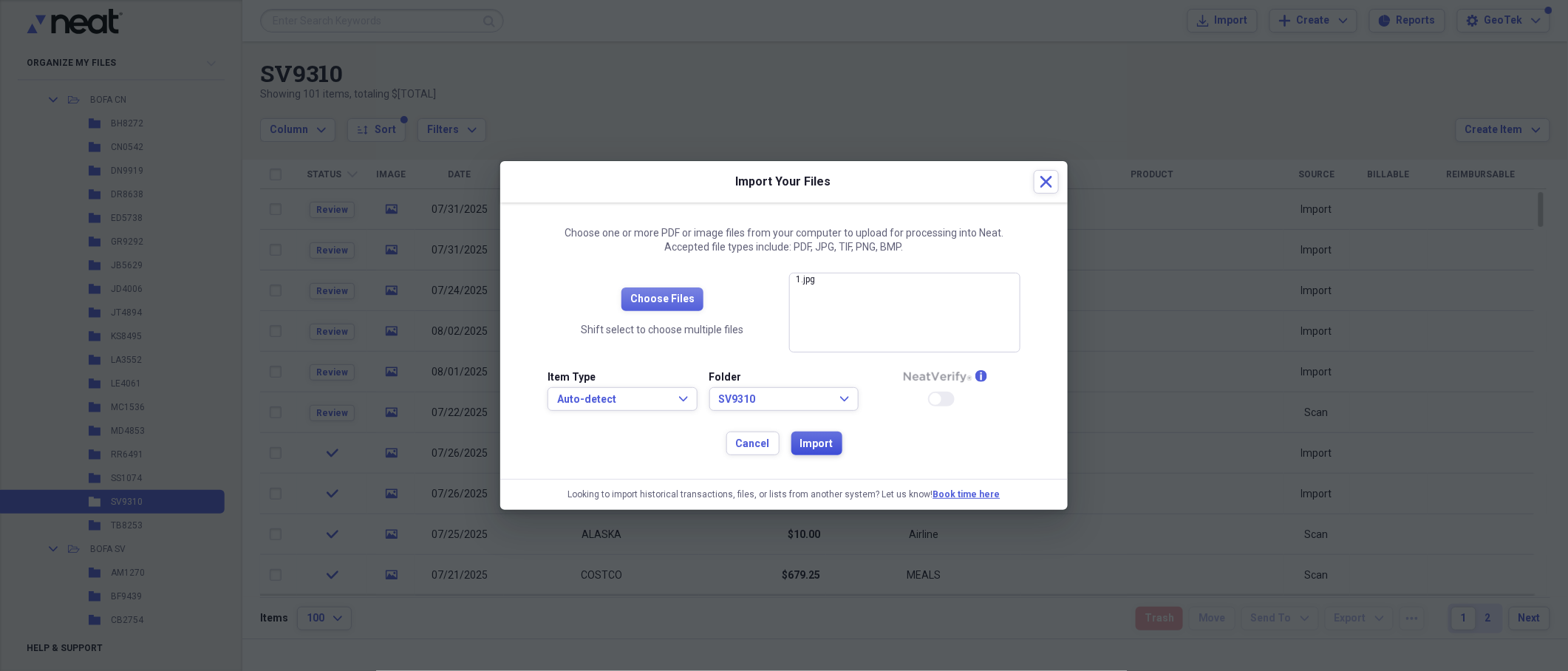 click on "Import" at bounding box center (817, 444) 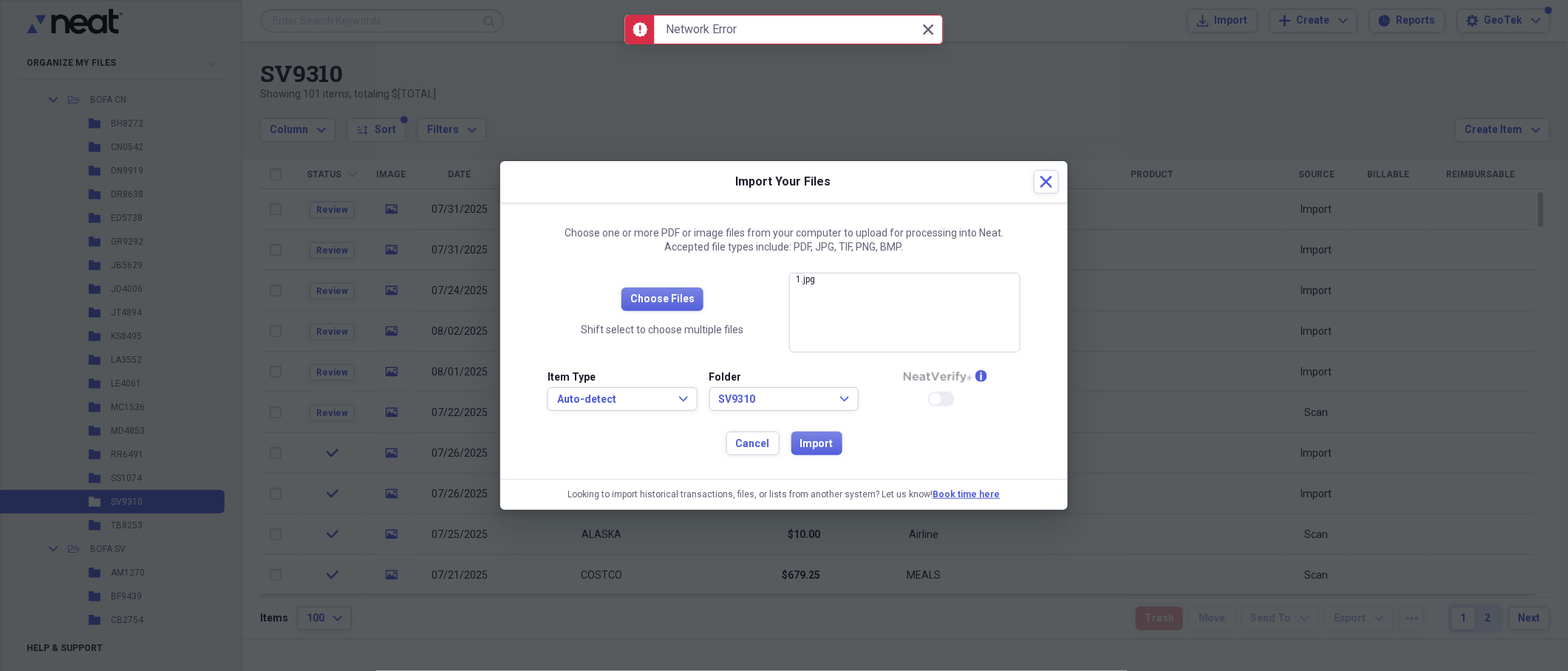 click on "1.jpg close" at bounding box center [904, 313] 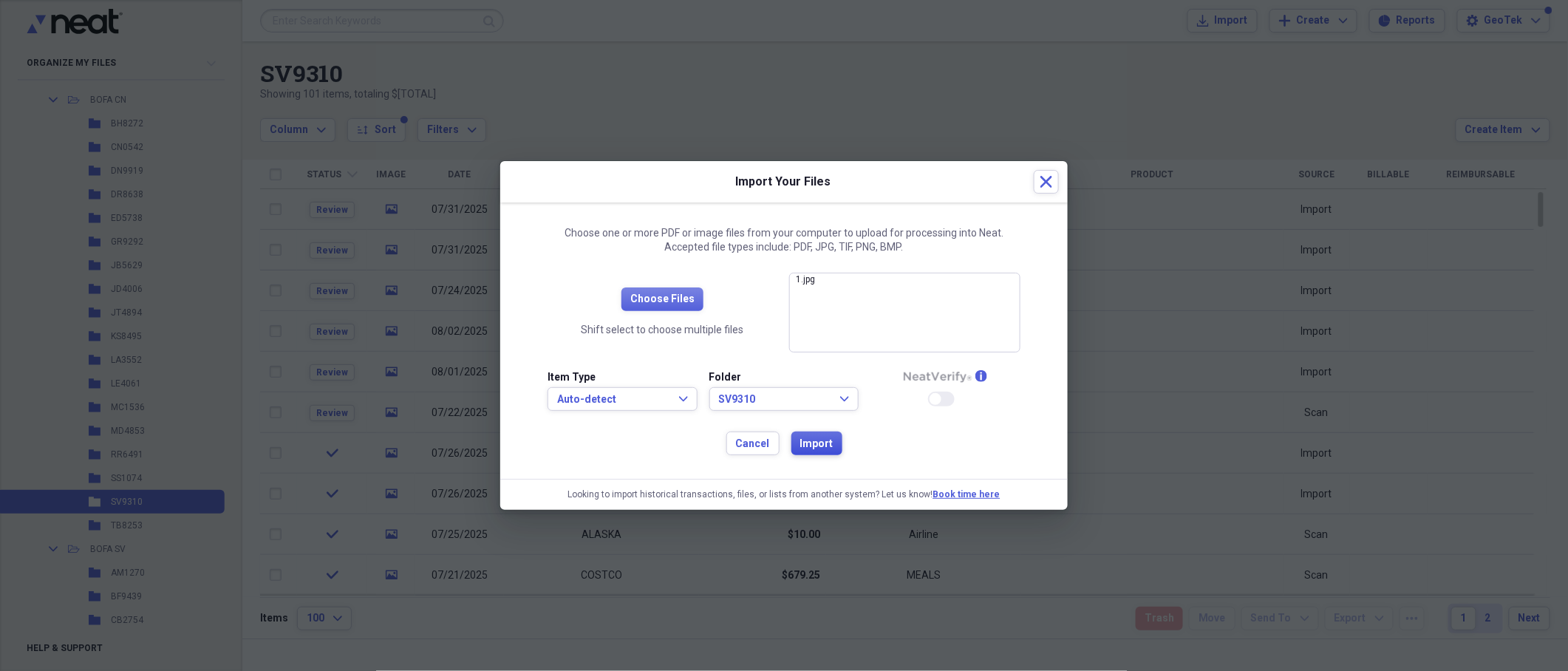 click on "Import" at bounding box center (817, 444) 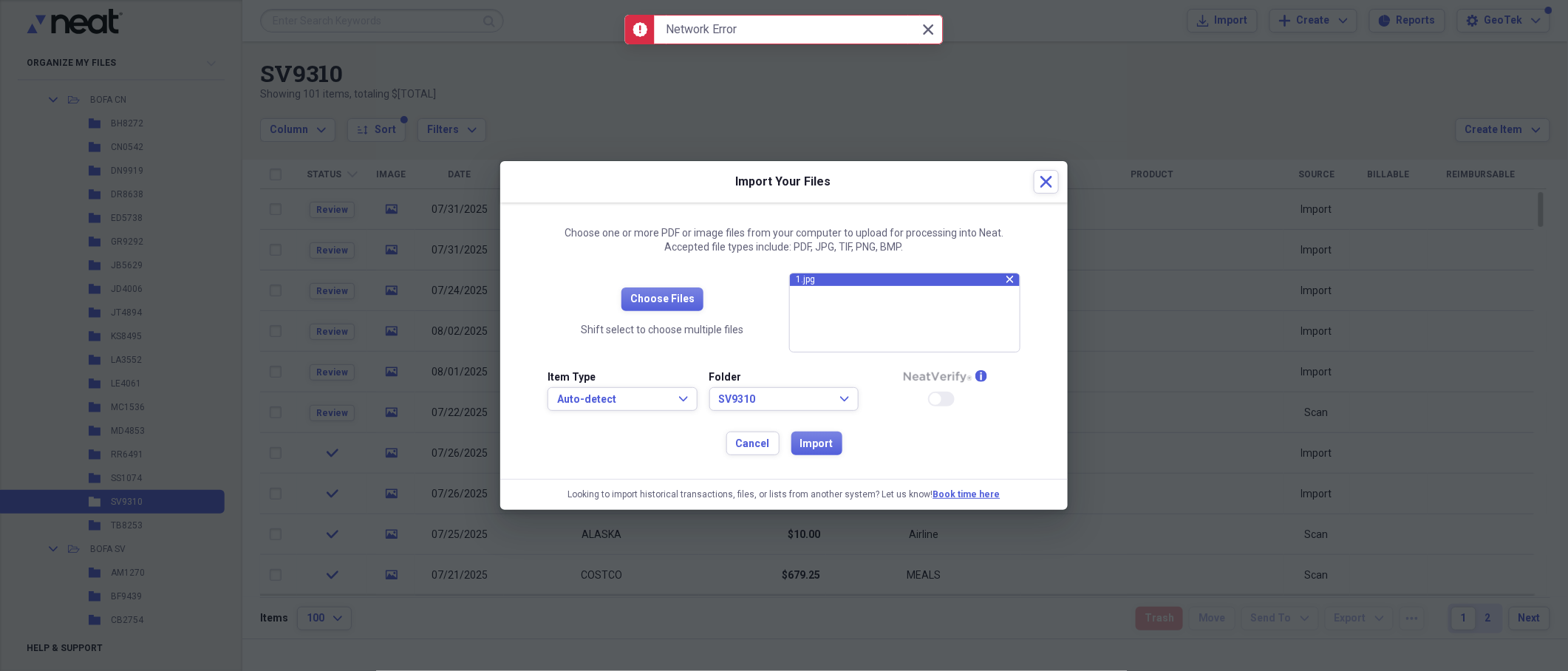 click on "1.jpg" at bounding box center [901, 279] 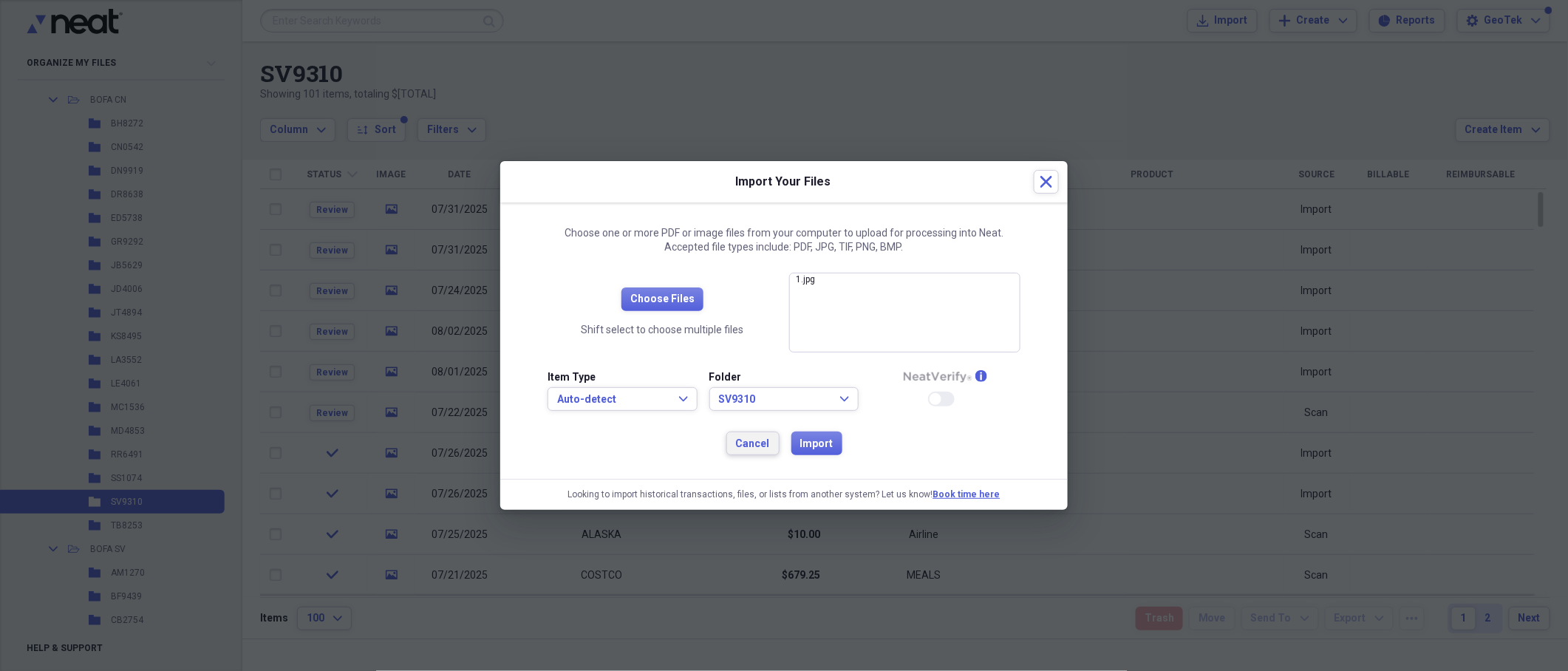 drag, startPoint x: 768, startPoint y: 434, endPoint x: 794, endPoint y: 385, distance: 55.47071 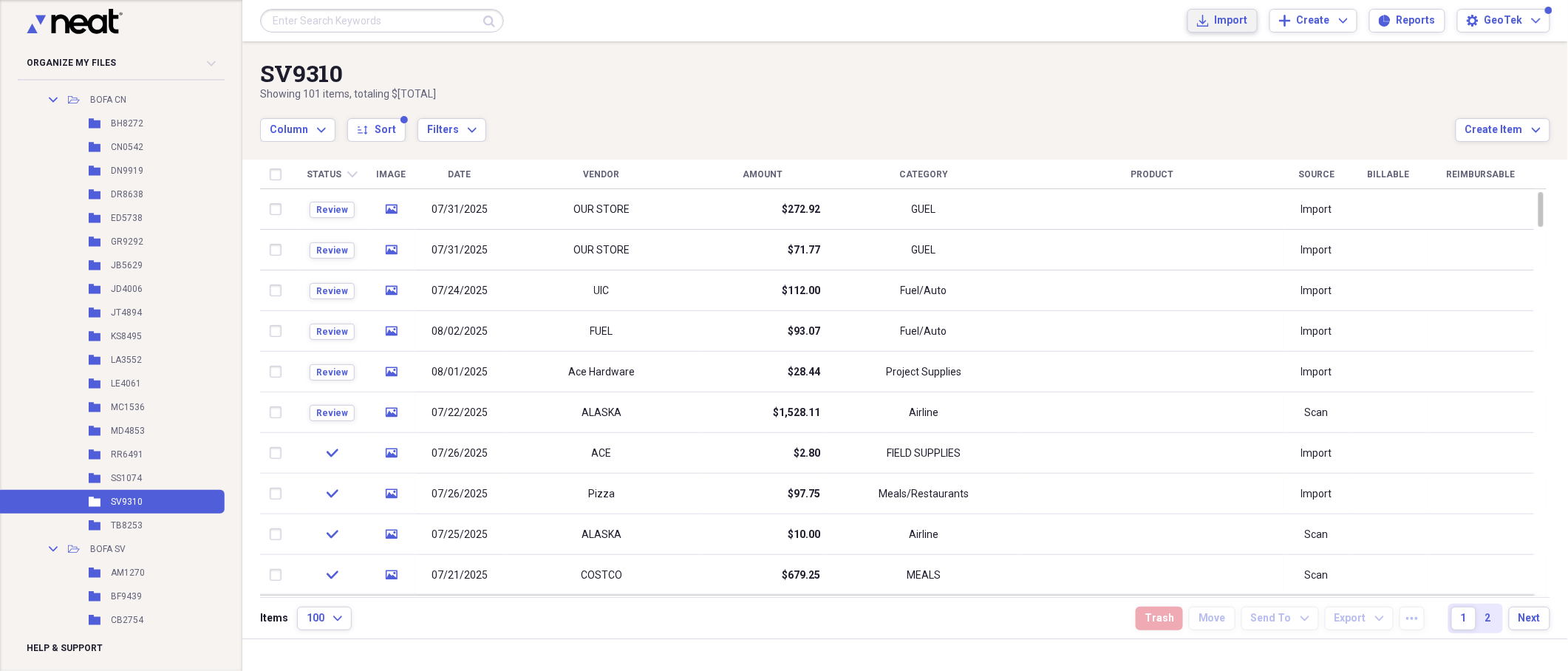 click on "Import" at bounding box center [1231, 21] 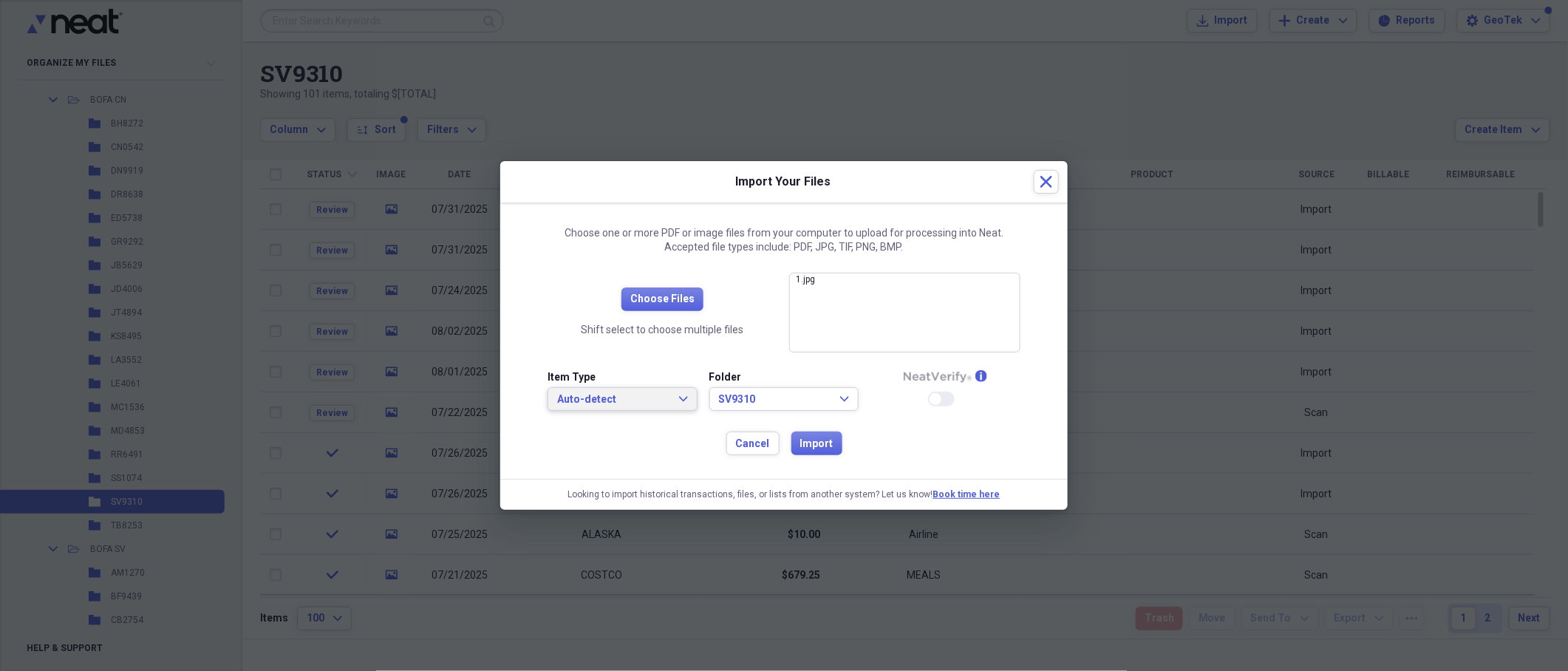 click on "Auto-detect Expand" at bounding box center (622, 400) 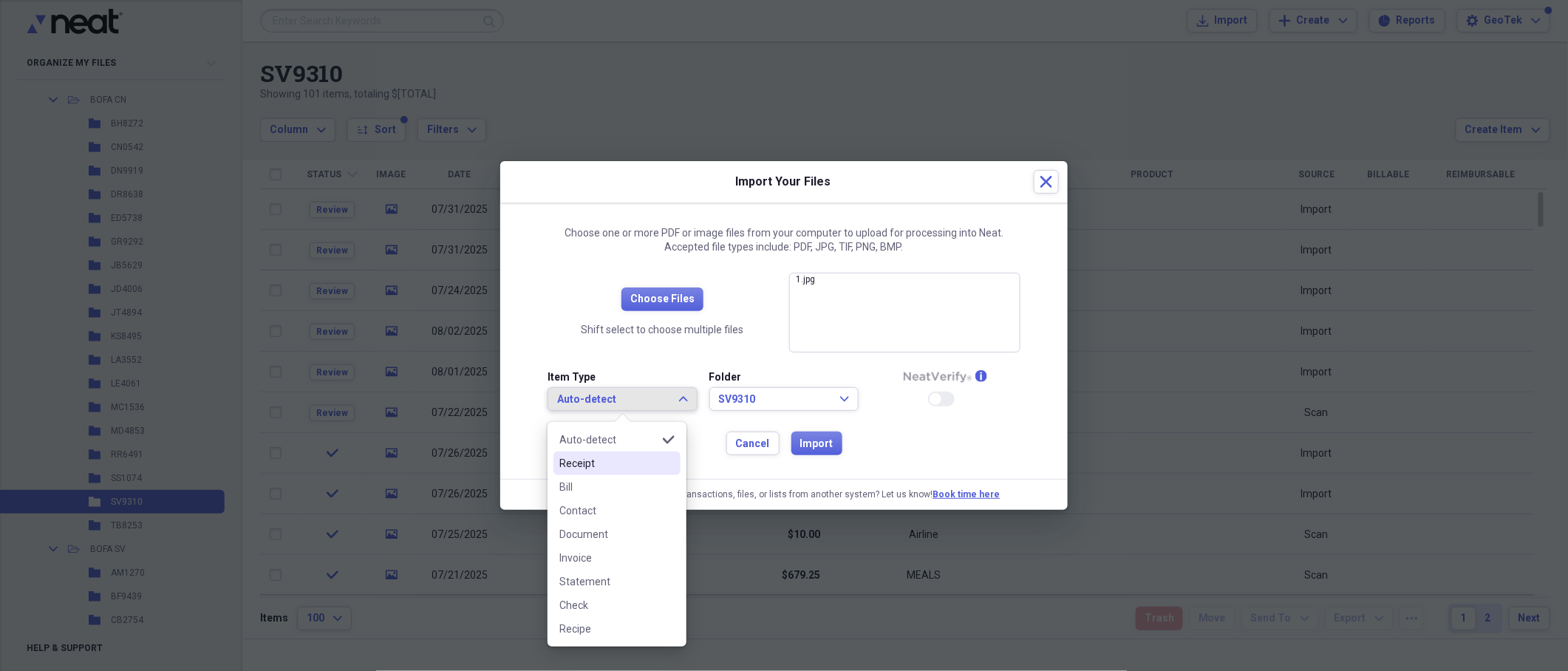 click on "Receipt" at bounding box center (608, 463) 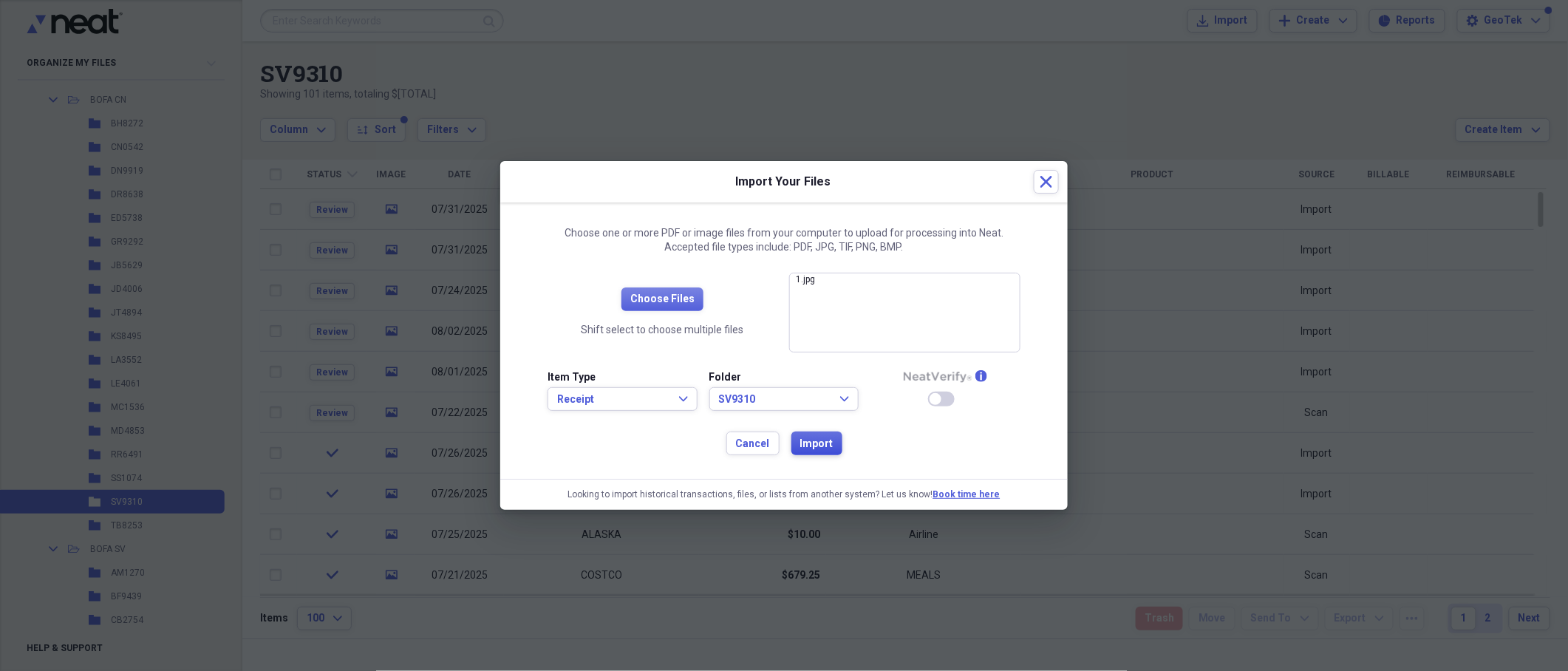 click on "Import" at bounding box center (817, 444) 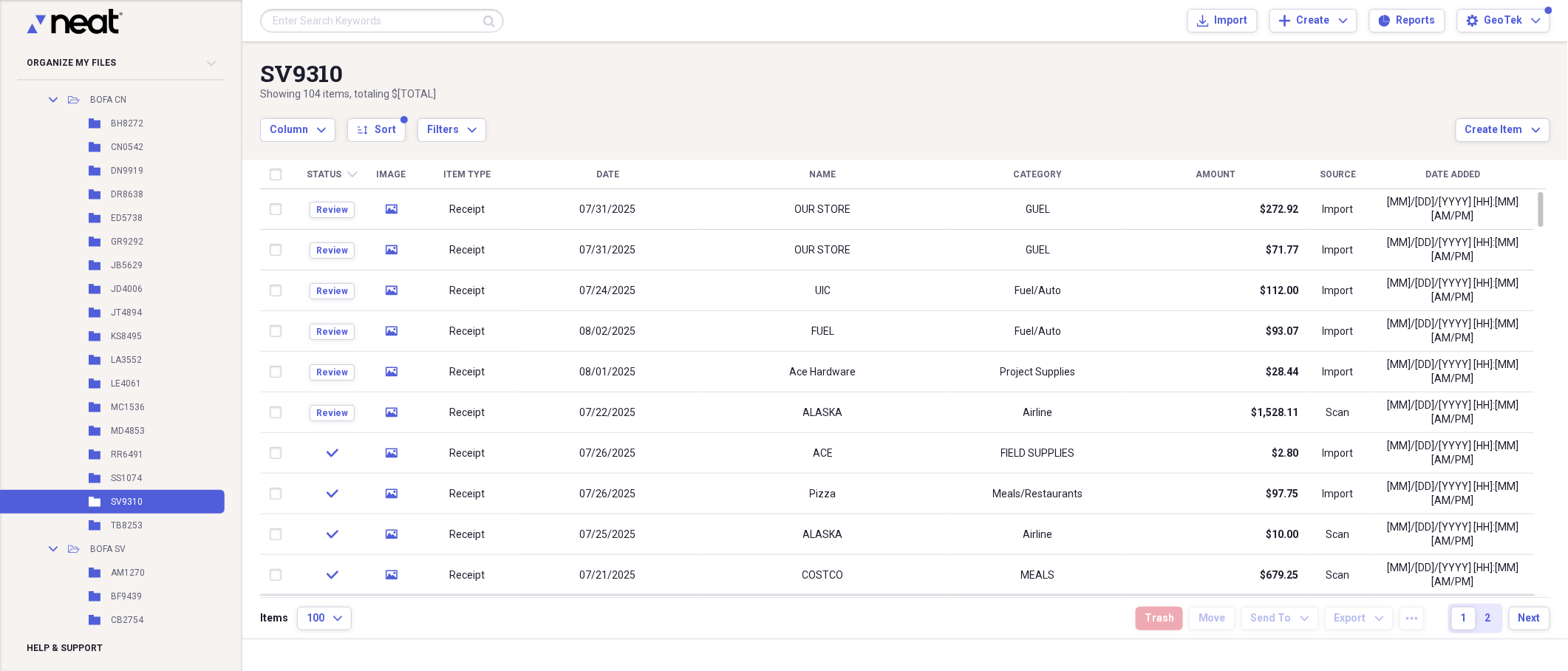 click on "Showing 104 items , totaling $[TOTAL]" at bounding box center (858, 95) 